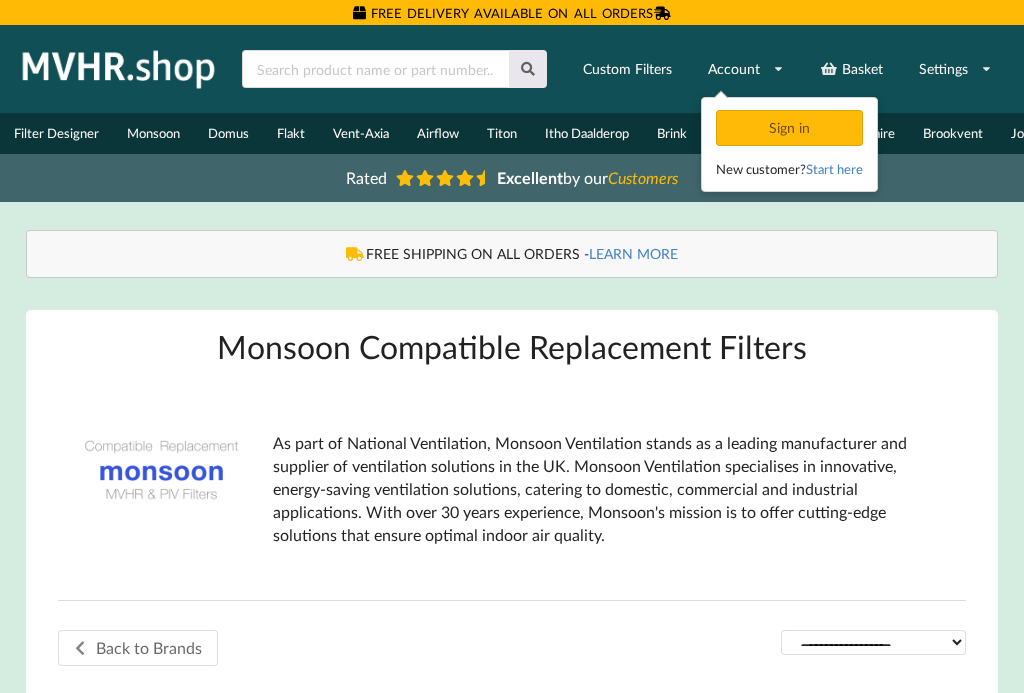 scroll, scrollTop: 0, scrollLeft: 0, axis: both 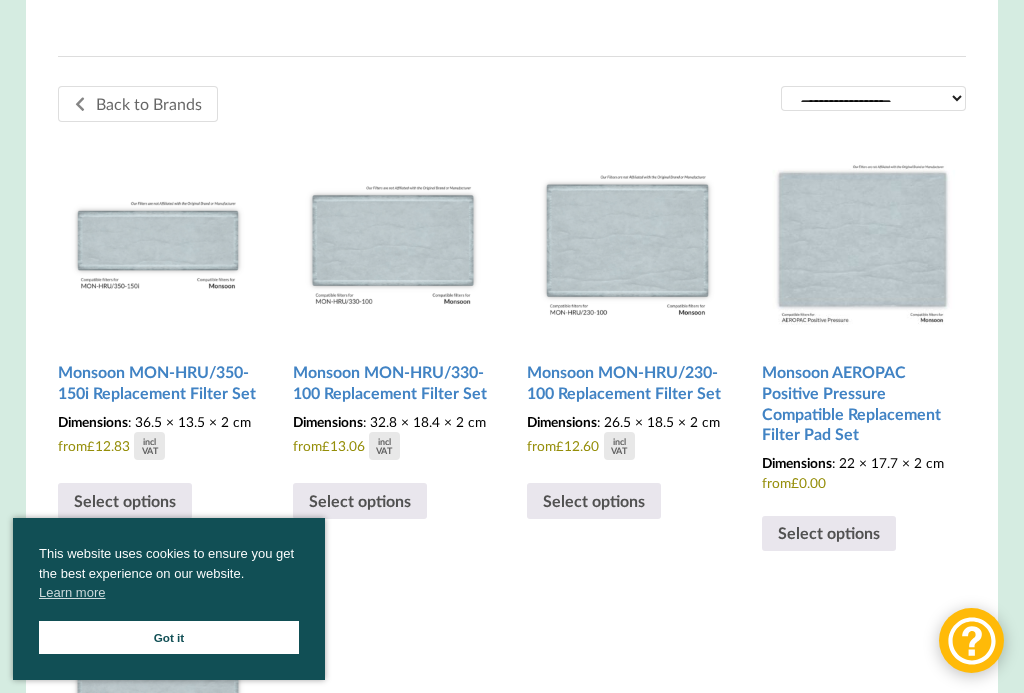 click at bounding box center [158, 238] 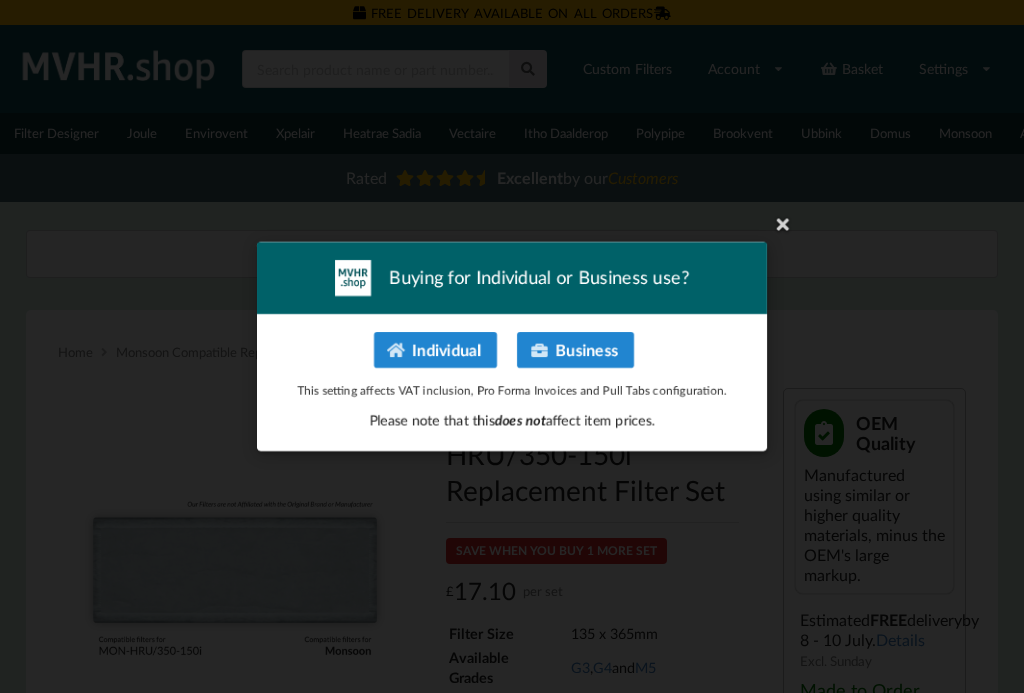 scroll, scrollTop: 0, scrollLeft: 0, axis: both 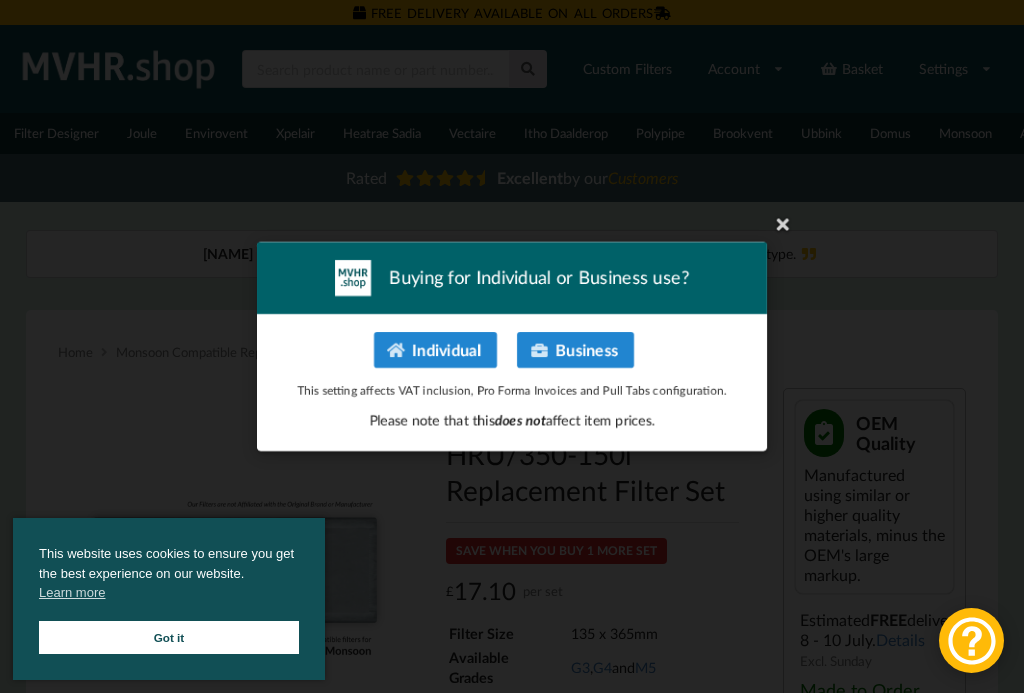 click on "Individual" at bounding box center (435, 350) 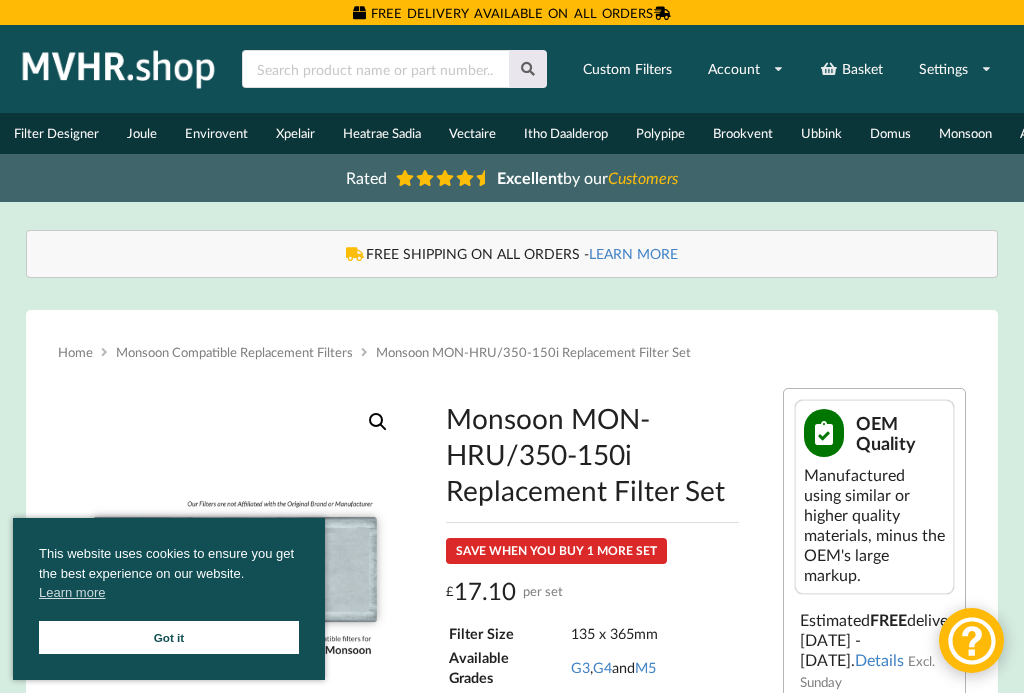 scroll, scrollTop: 0, scrollLeft: 0, axis: both 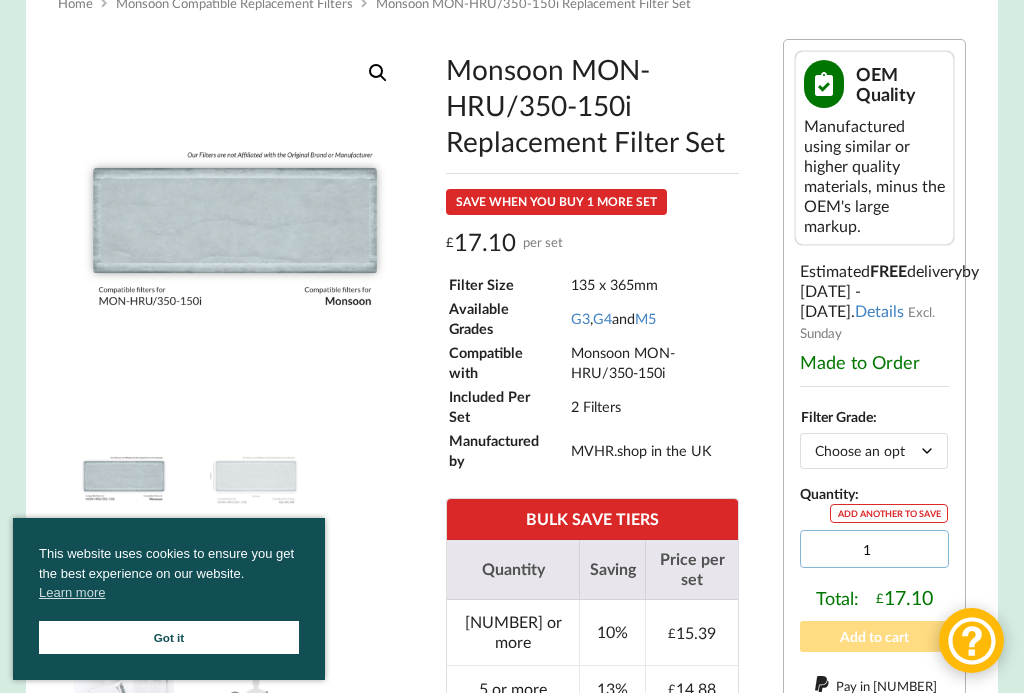 click on "1" at bounding box center (875, 549) 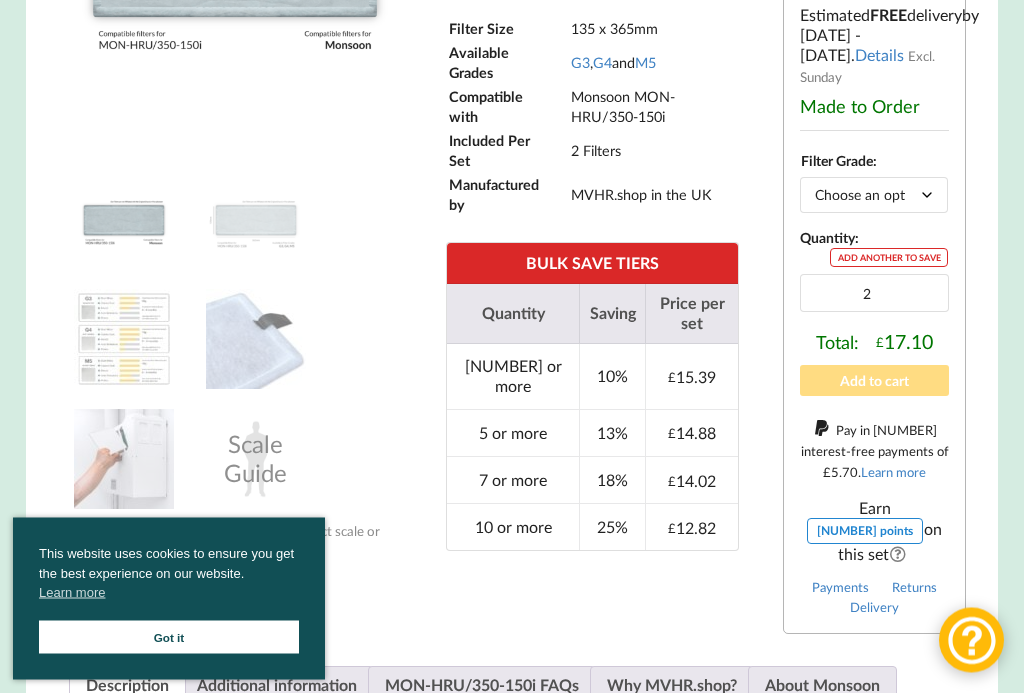 scroll, scrollTop: 594, scrollLeft: 0, axis: vertical 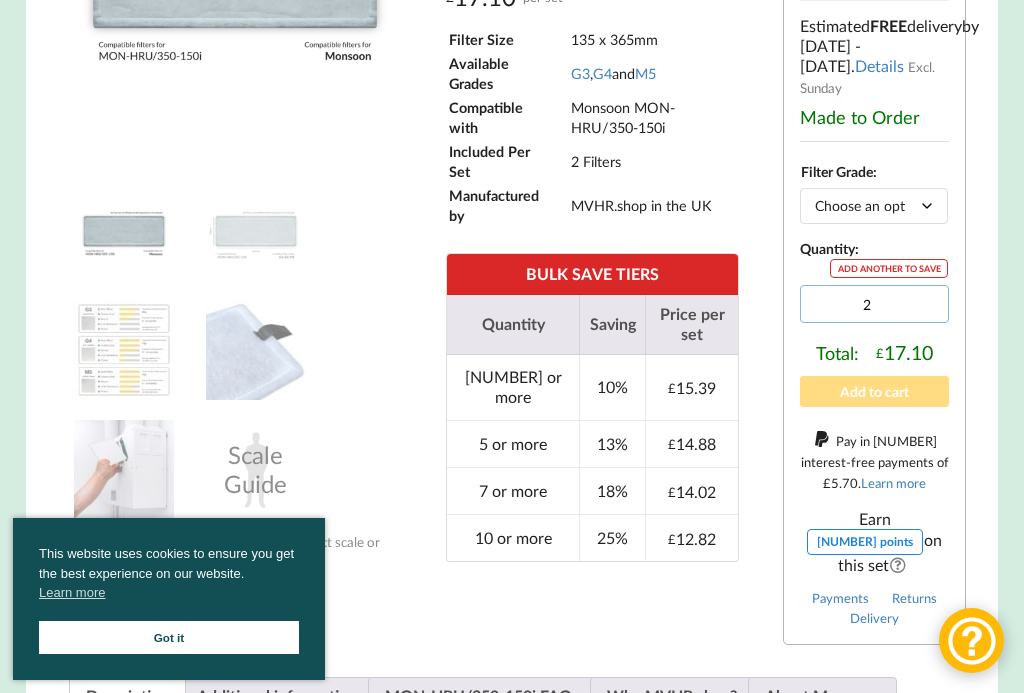 type on "2" 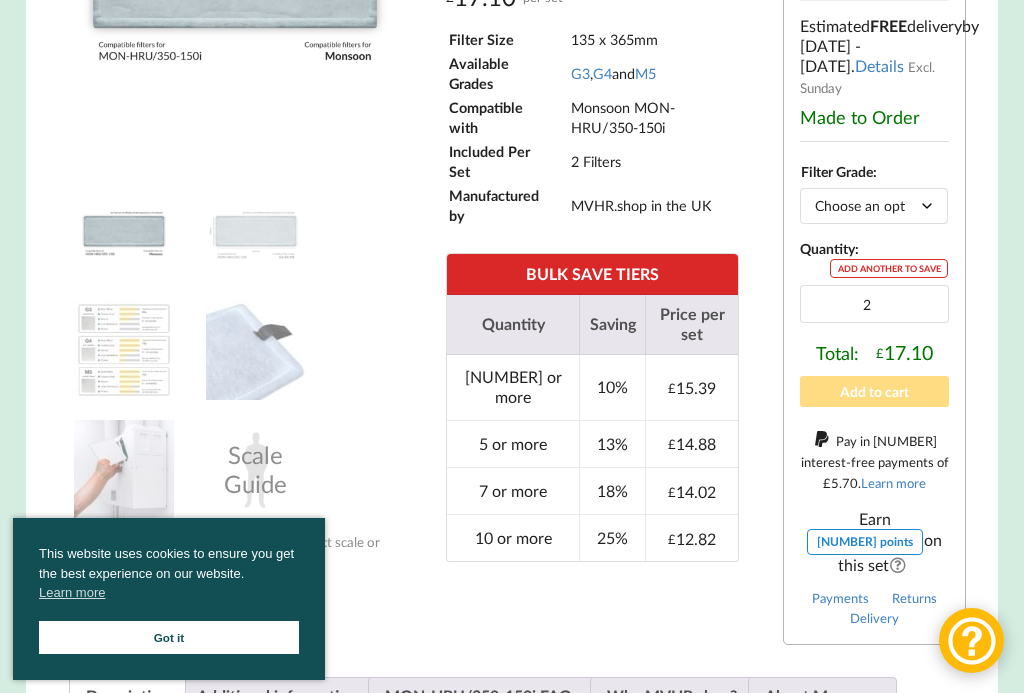 click on "Monsoon MON-HRU/350-150i Replacement Filter Set
OEM Quality
Manufactured using similar or higher quality materials, minus the OEM's
large markup.
Estimated  FREE  delivery  by [DATE] - [DATE] .  Details
Excl. Sunday
Made to Order
Filter Grade
Choose an option G3 G4 M5 Clear
Monsoon MON-HRU/350-150i Replacement Filter Set quantity ADD ANOTHER TO SAVE
[NUMBER]
Pull Tabs:" at bounding box center [875, 219] 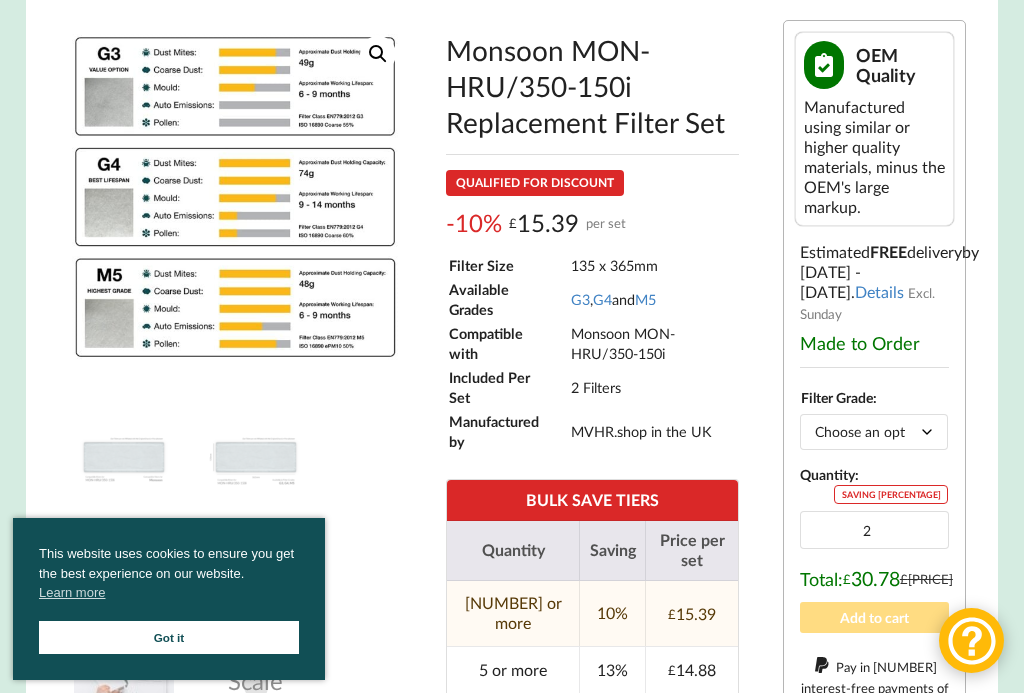 scroll, scrollTop: 369, scrollLeft: 0, axis: vertical 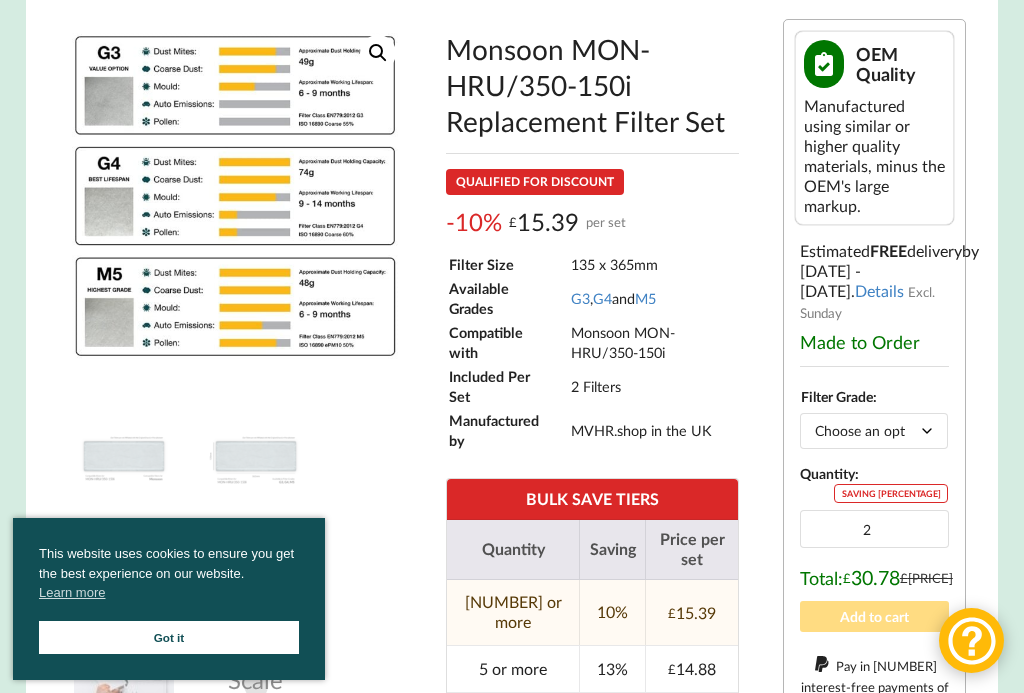 click at bounding box center (458, 419) 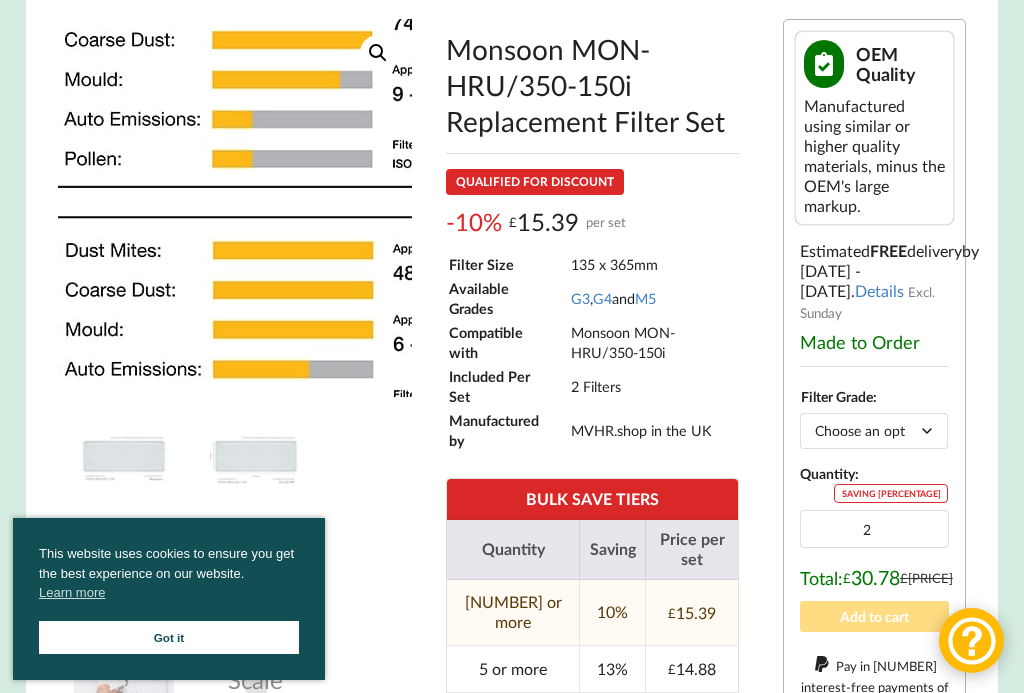 click on "Choose an option G3 G4 M5" at bounding box center [874, 430] 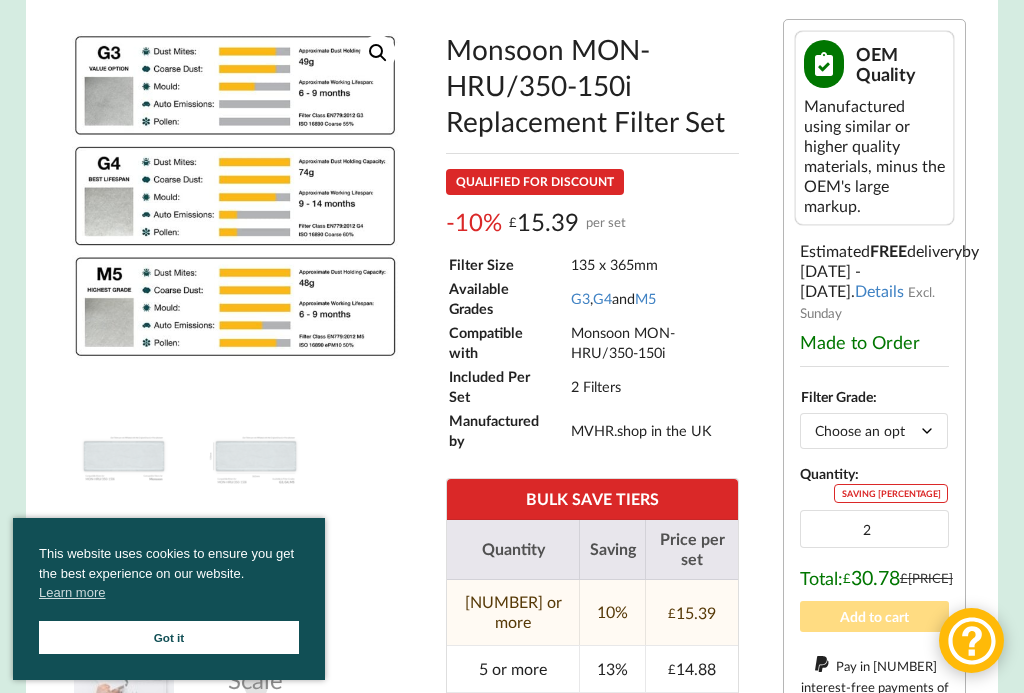 select on "M5" 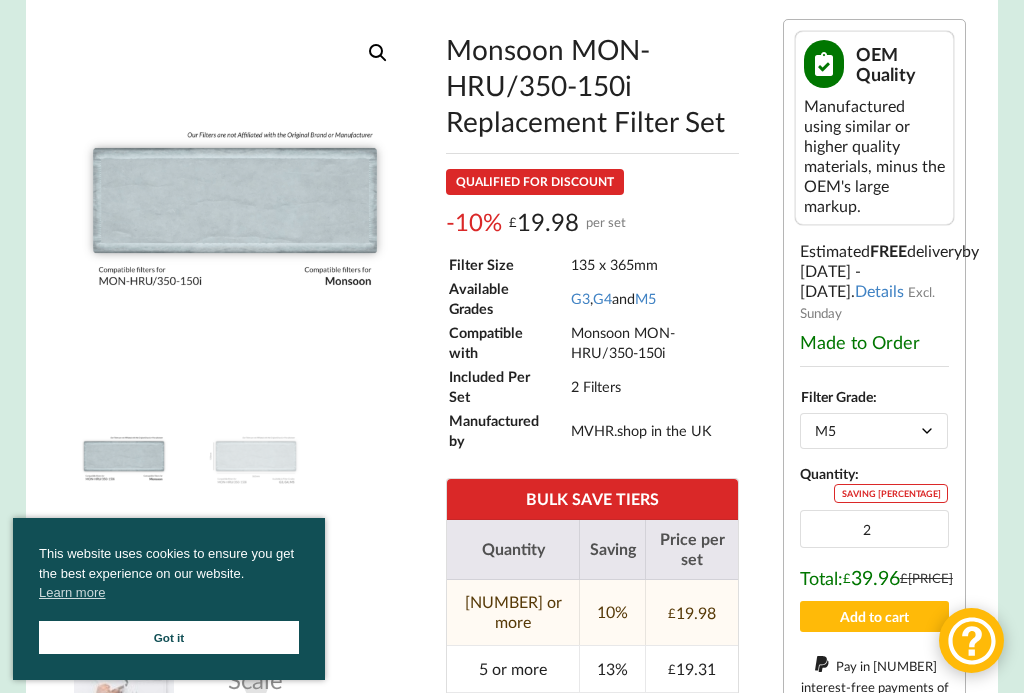 click on "Add to cart" at bounding box center (875, 616) 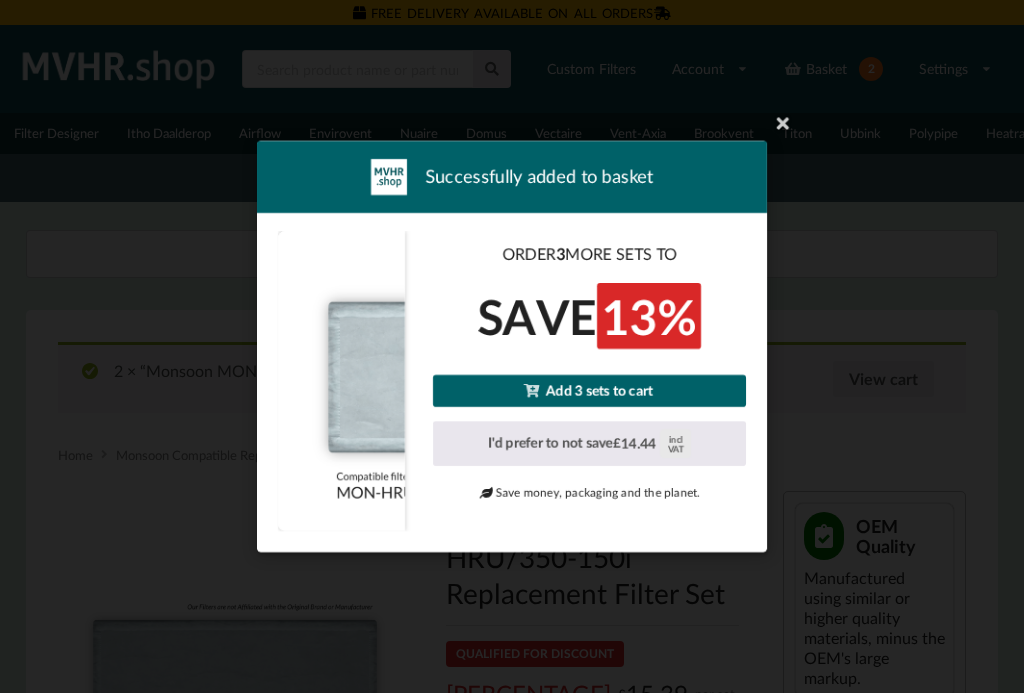 scroll, scrollTop: 0, scrollLeft: 0, axis: both 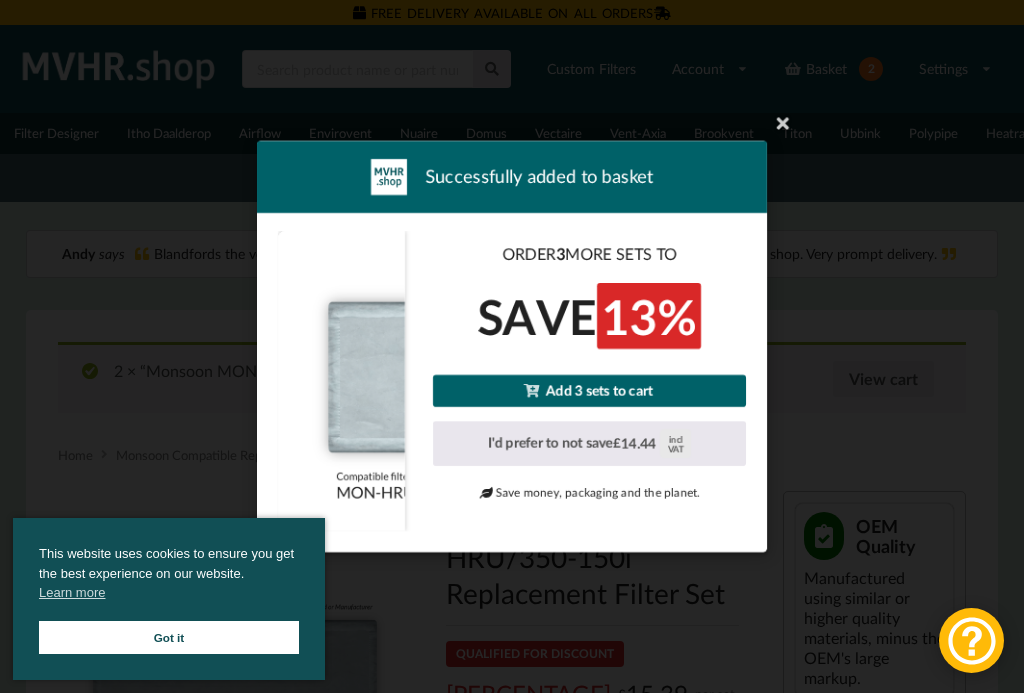 click on "Add
3                            sets to
cart" at bounding box center [589, 390] 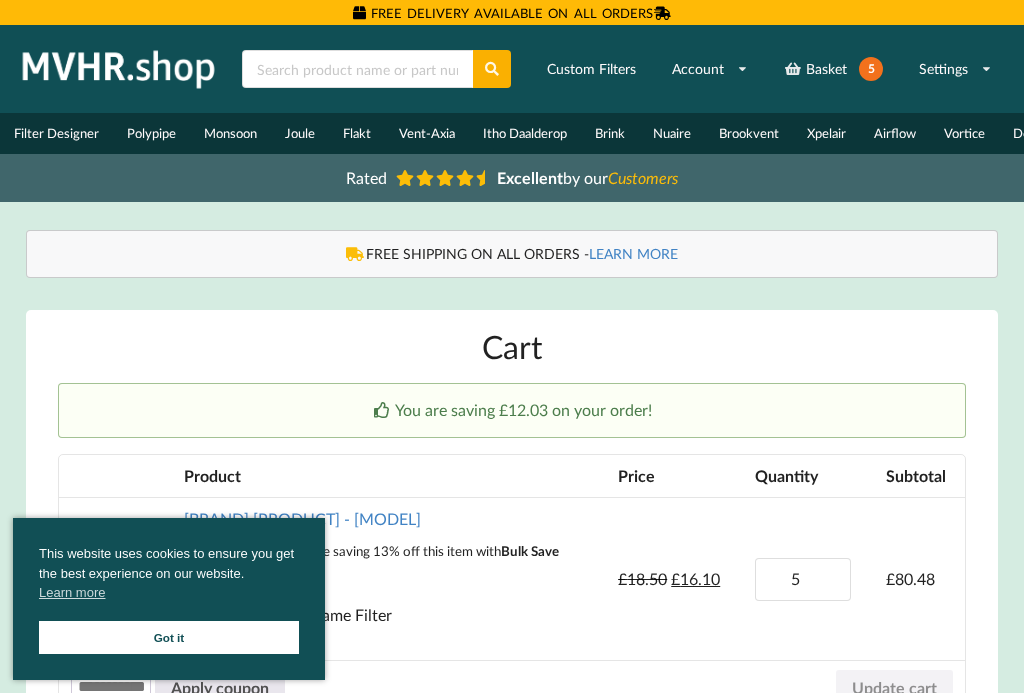 scroll, scrollTop: 0, scrollLeft: 0, axis: both 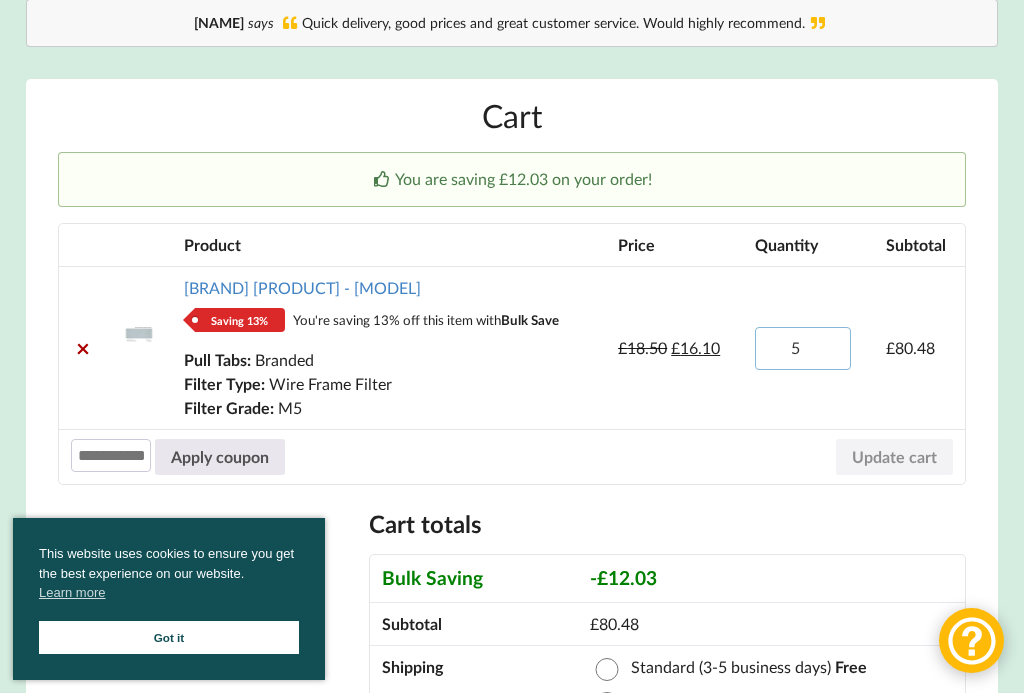 click on "5" at bounding box center (803, 348) 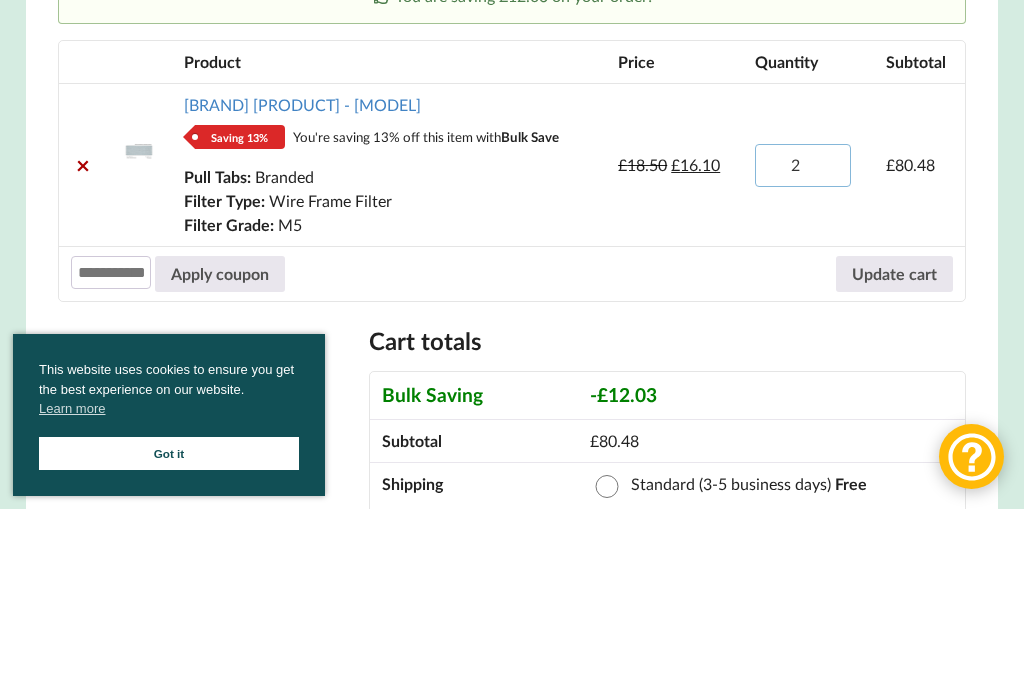 type on "2" 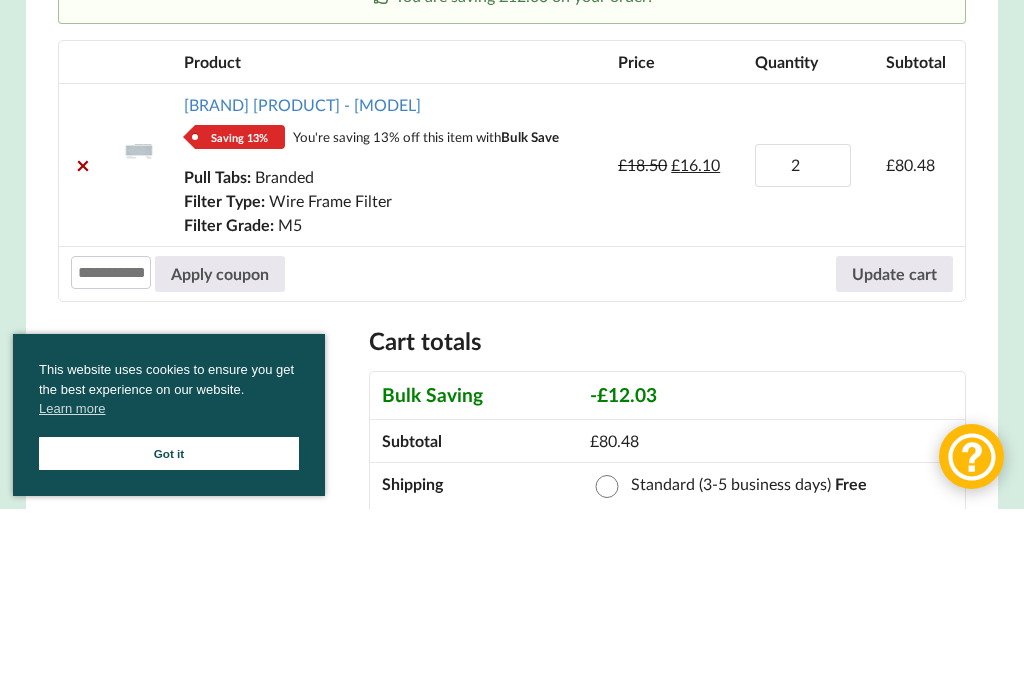click on "Update cart" at bounding box center [894, 458] 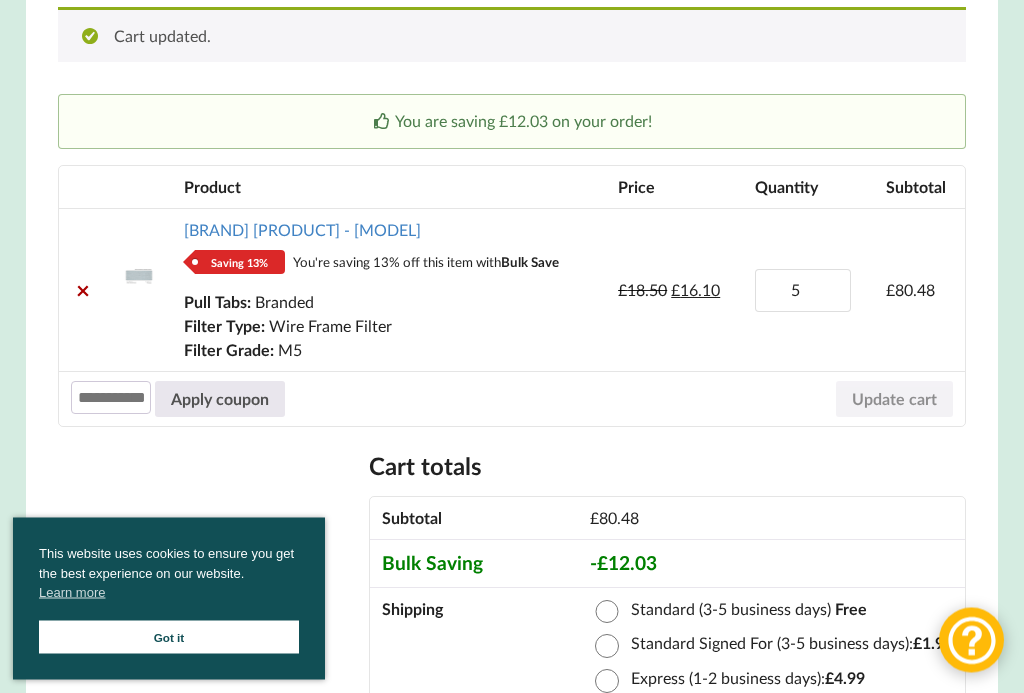 scroll, scrollTop: 397, scrollLeft: 0, axis: vertical 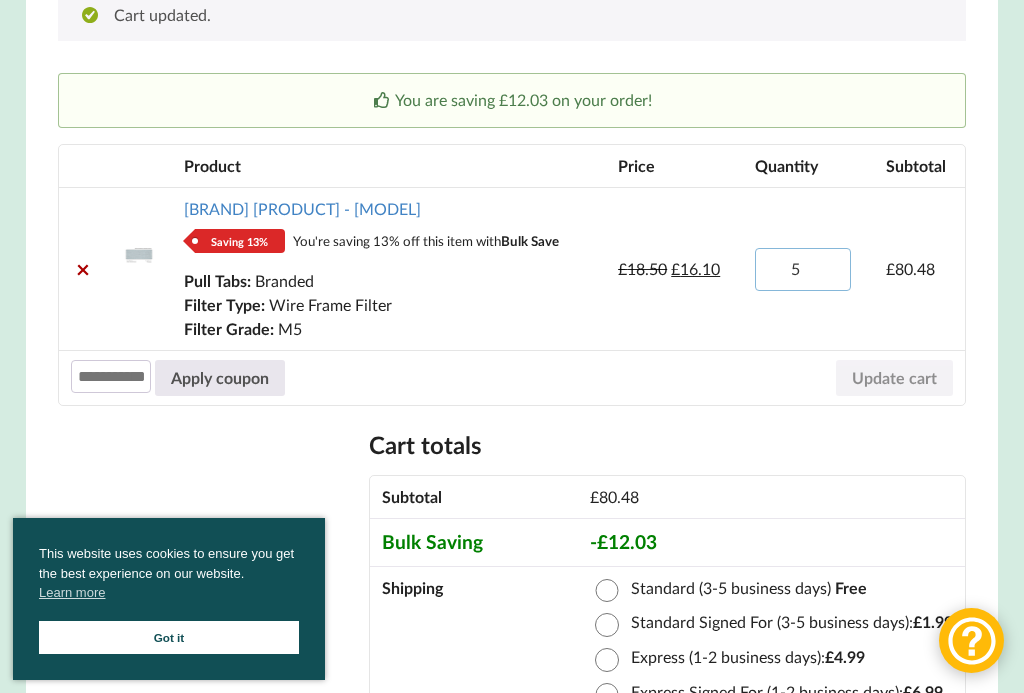 click on "5" at bounding box center [803, 269] 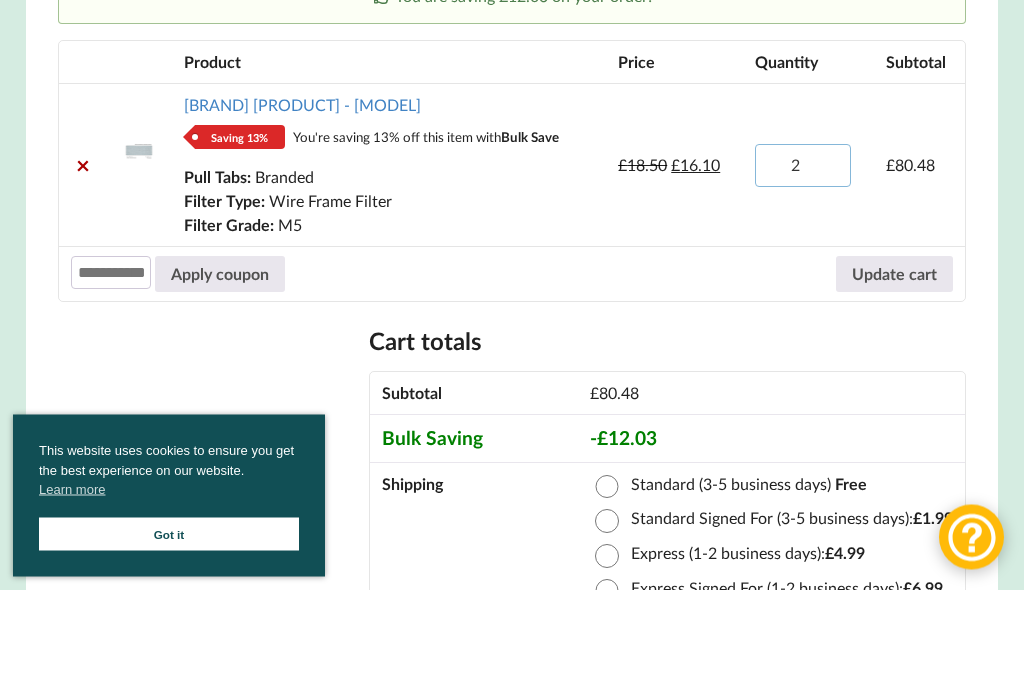 type on "2" 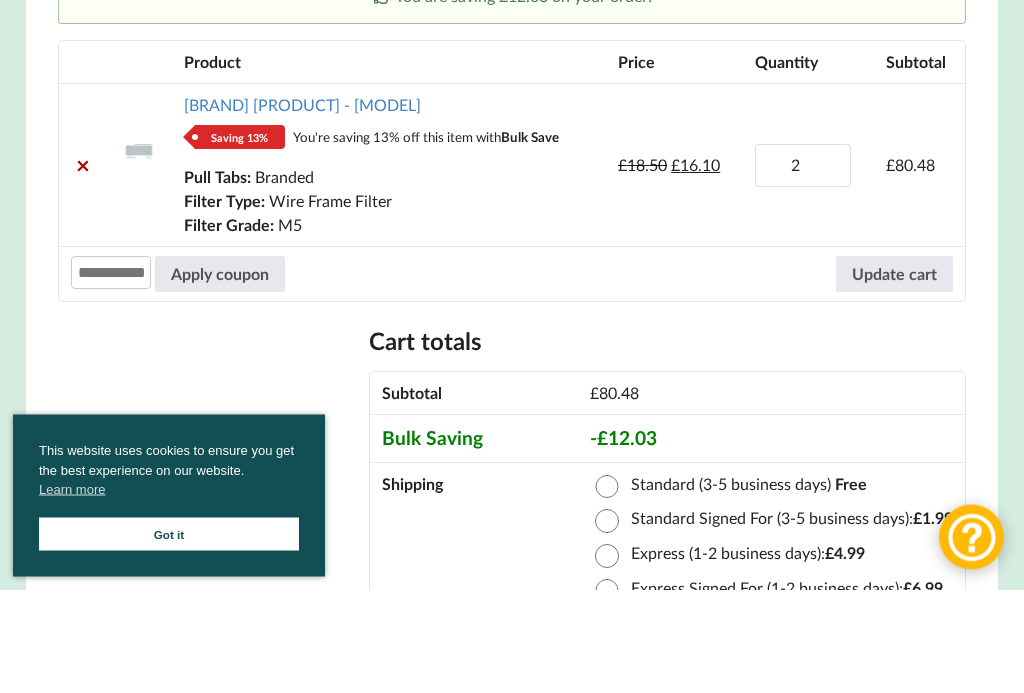 click on "Update cart" at bounding box center [894, 378] 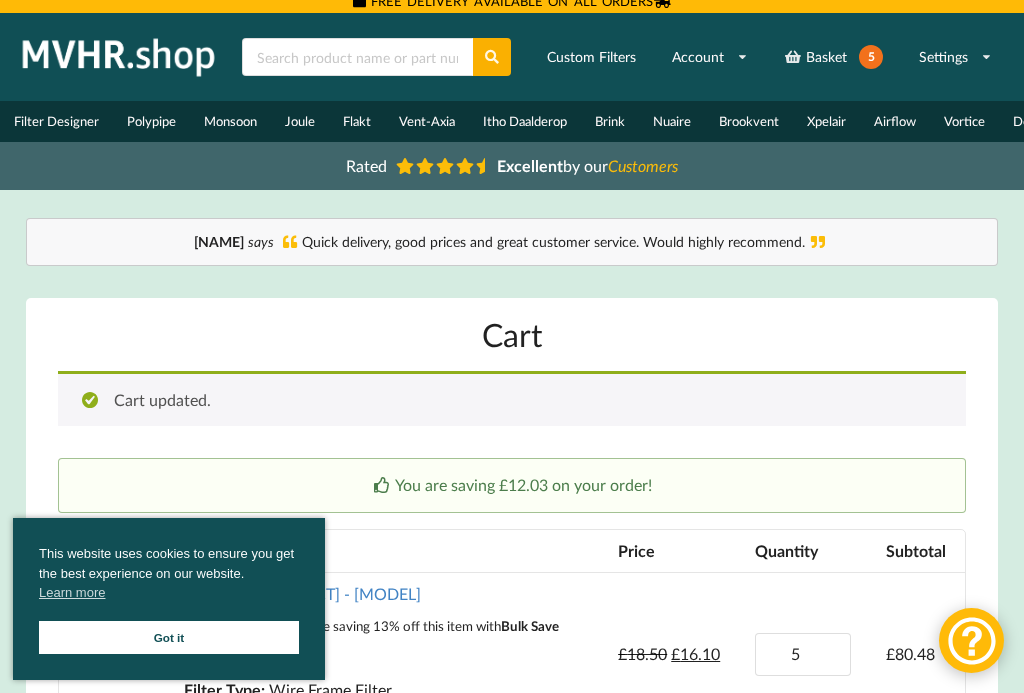 scroll, scrollTop: 0, scrollLeft: 0, axis: both 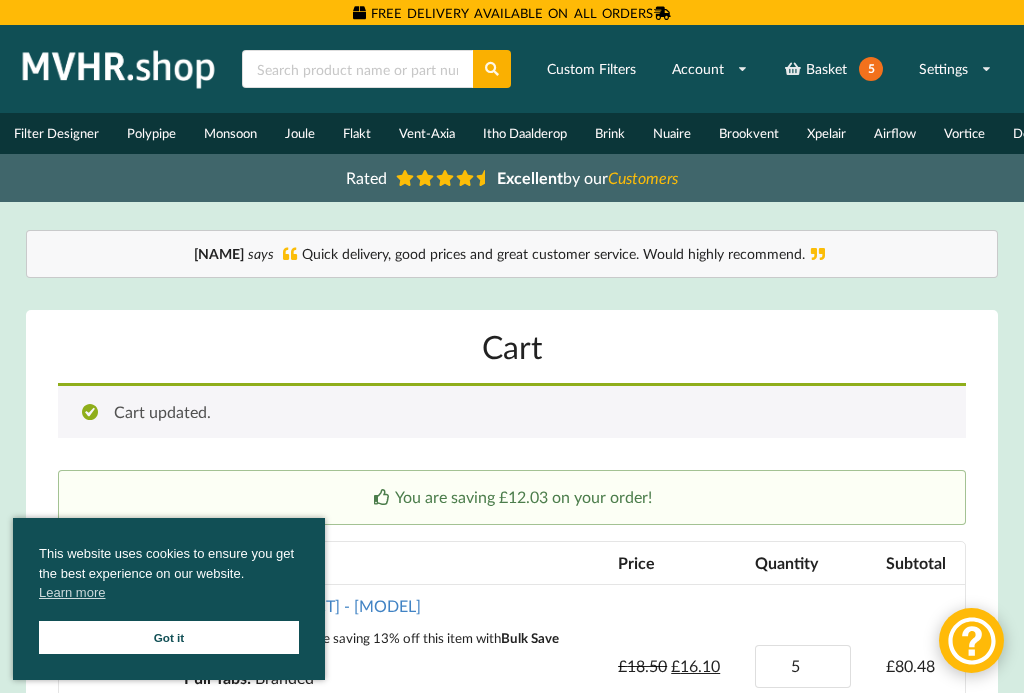 click on "Basket
5" at bounding box center [833, 69] 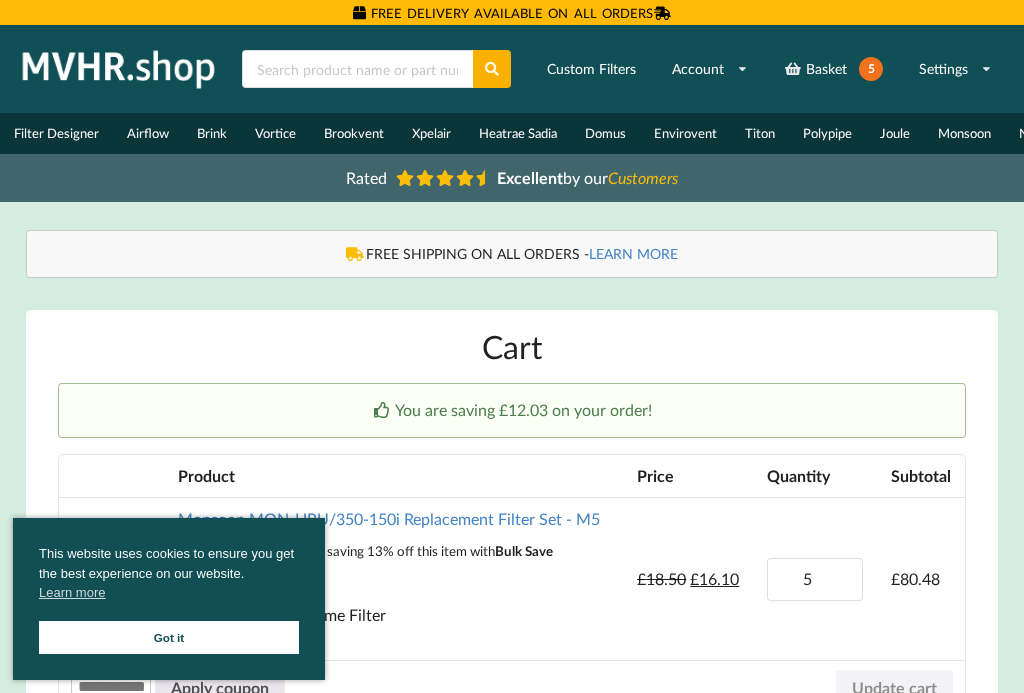 scroll, scrollTop: 0, scrollLeft: 0, axis: both 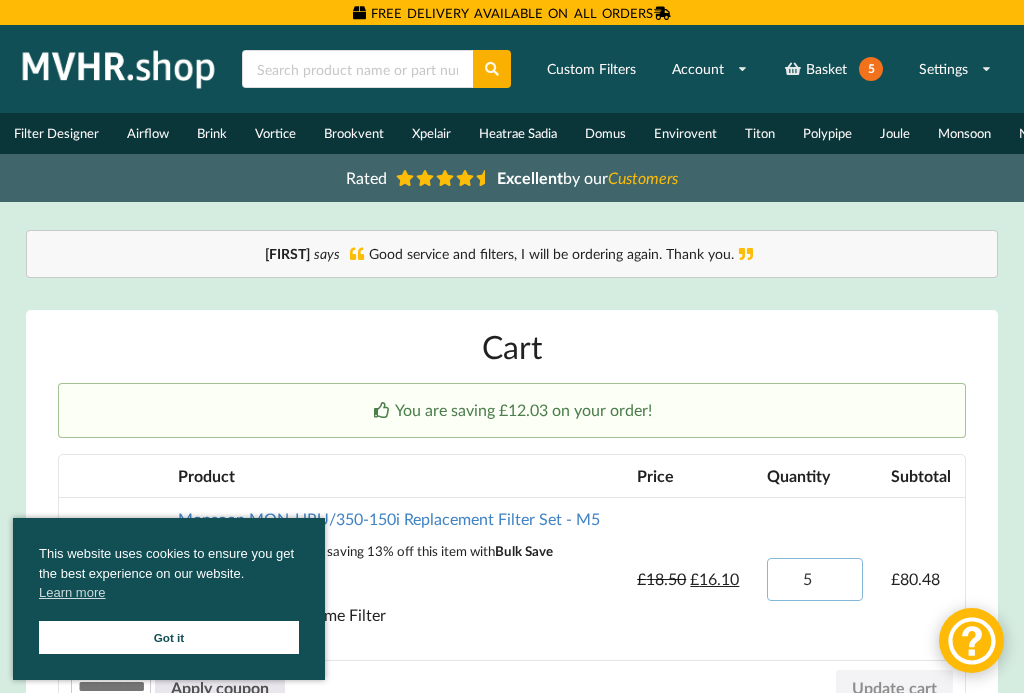 click on "5" at bounding box center (815, 579) 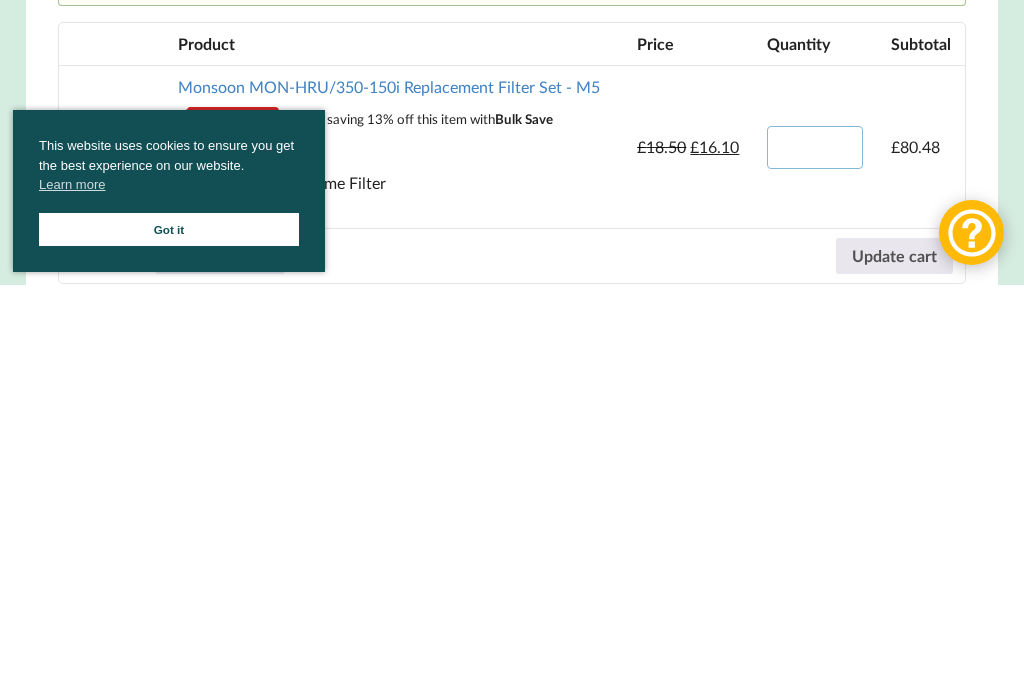 type on "2" 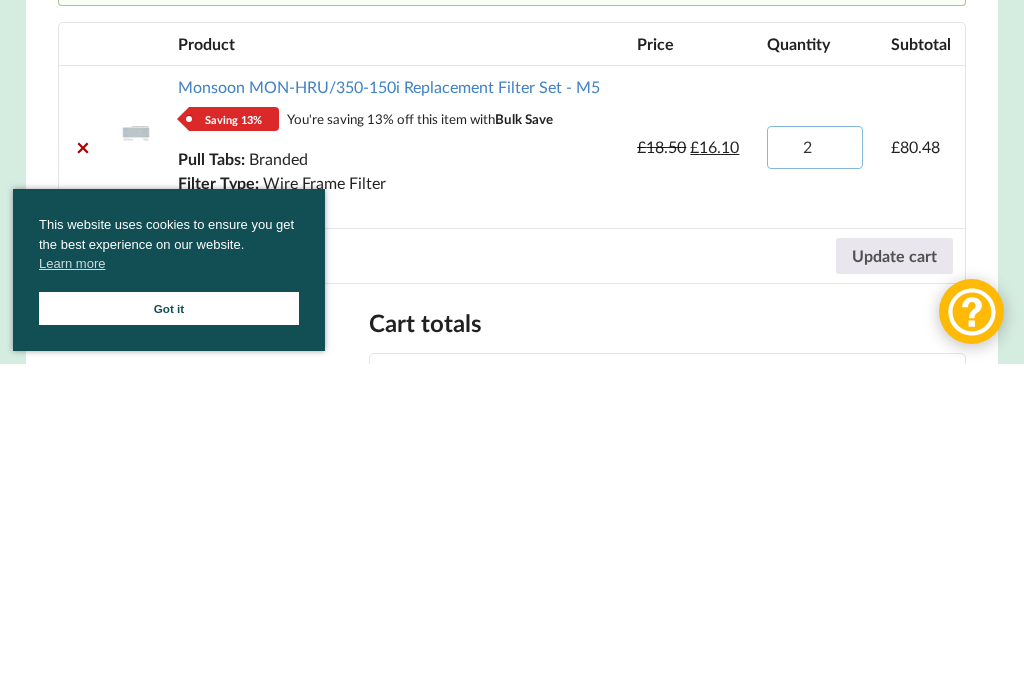 scroll, scrollTop: 0, scrollLeft: 0, axis: both 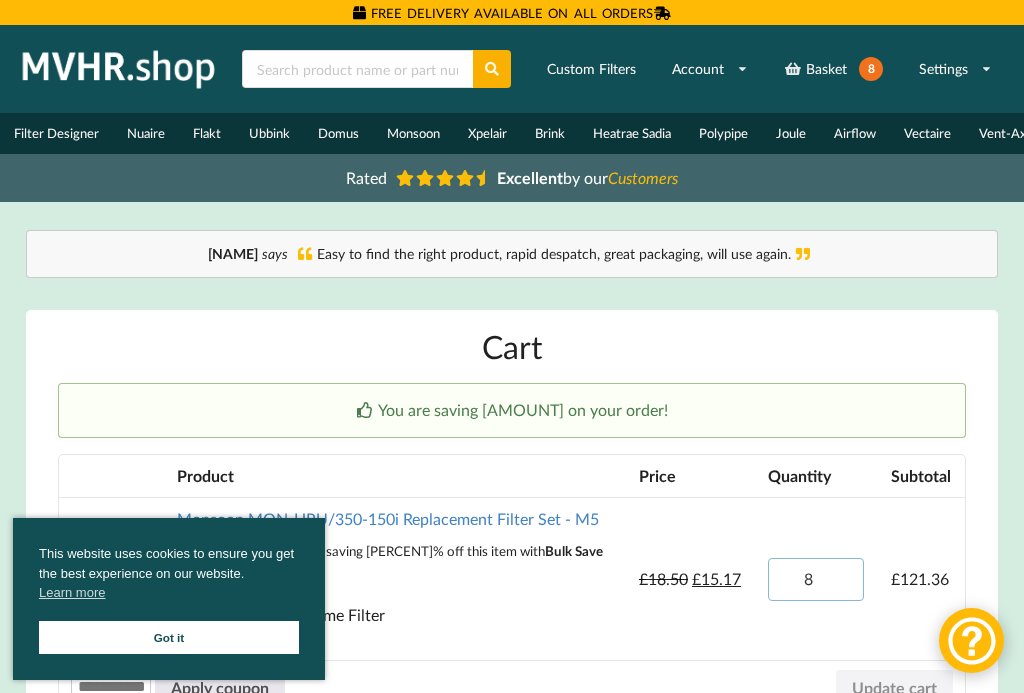 click on "8" at bounding box center [816, 579] 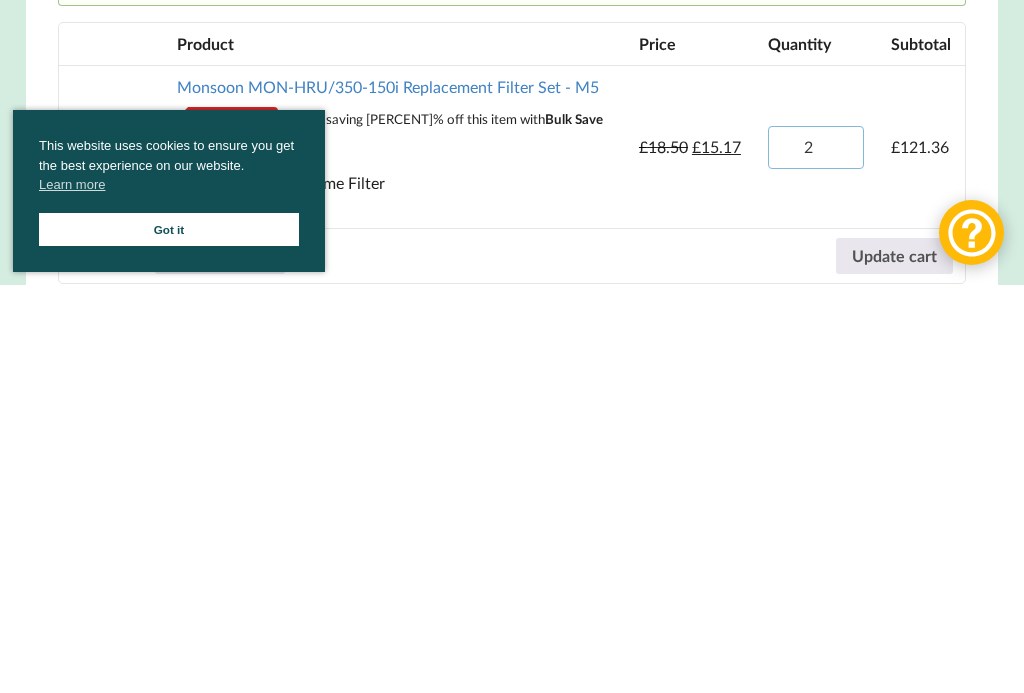 type on "2" 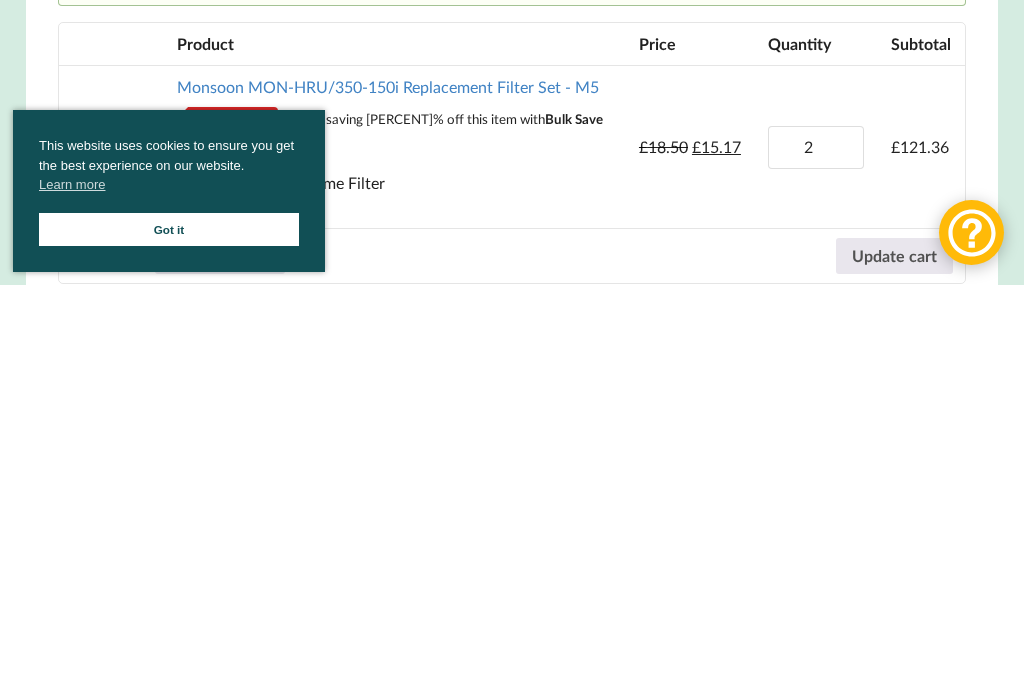 click on "Update cart" at bounding box center [894, 664] 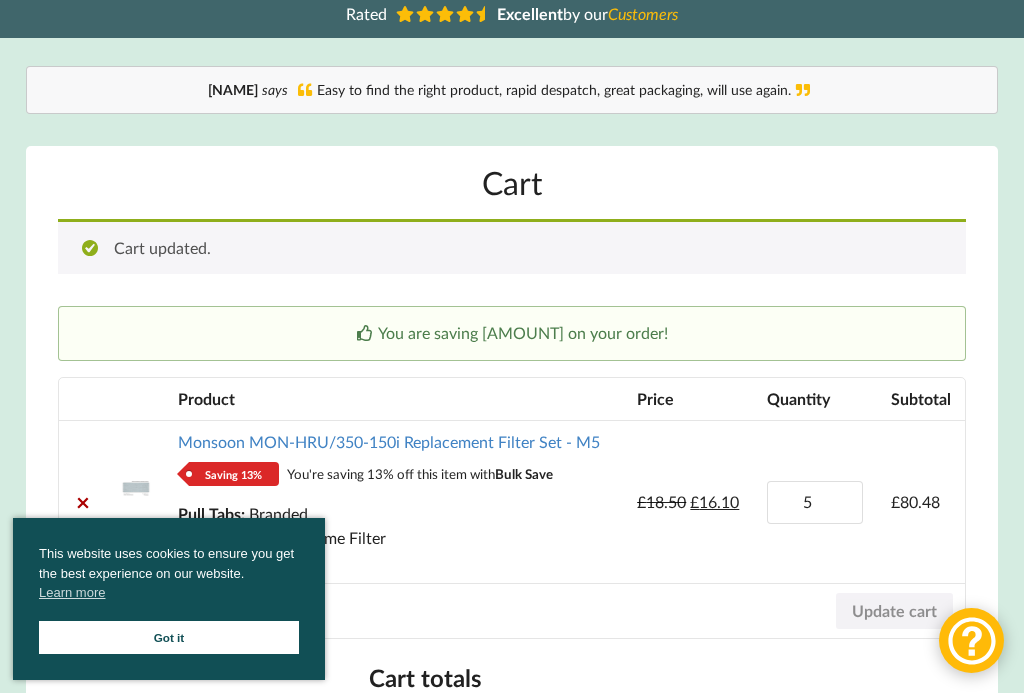 scroll, scrollTop: 0, scrollLeft: 0, axis: both 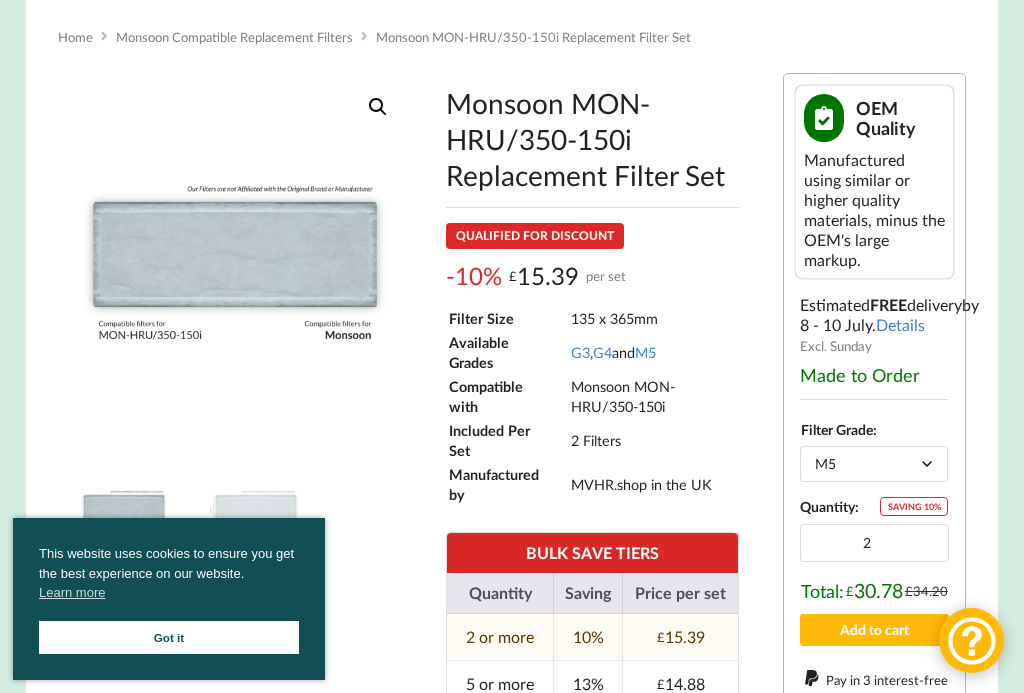 click on "Add to cart" at bounding box center (875, 629) 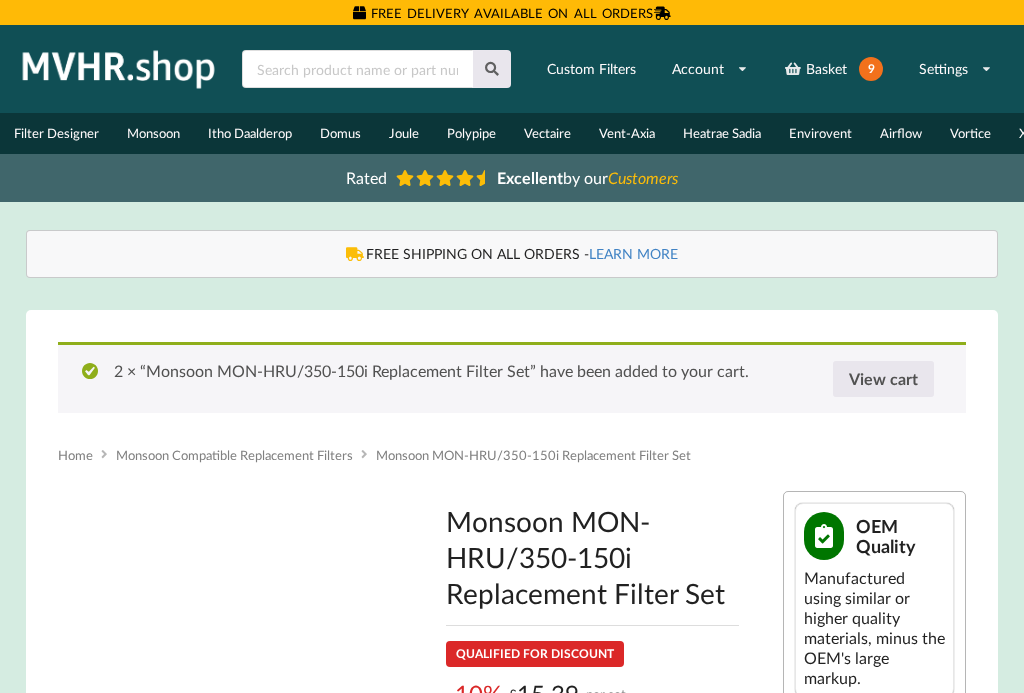 scroll, scrollTop: 0, scrollLeft: 0, axis: both 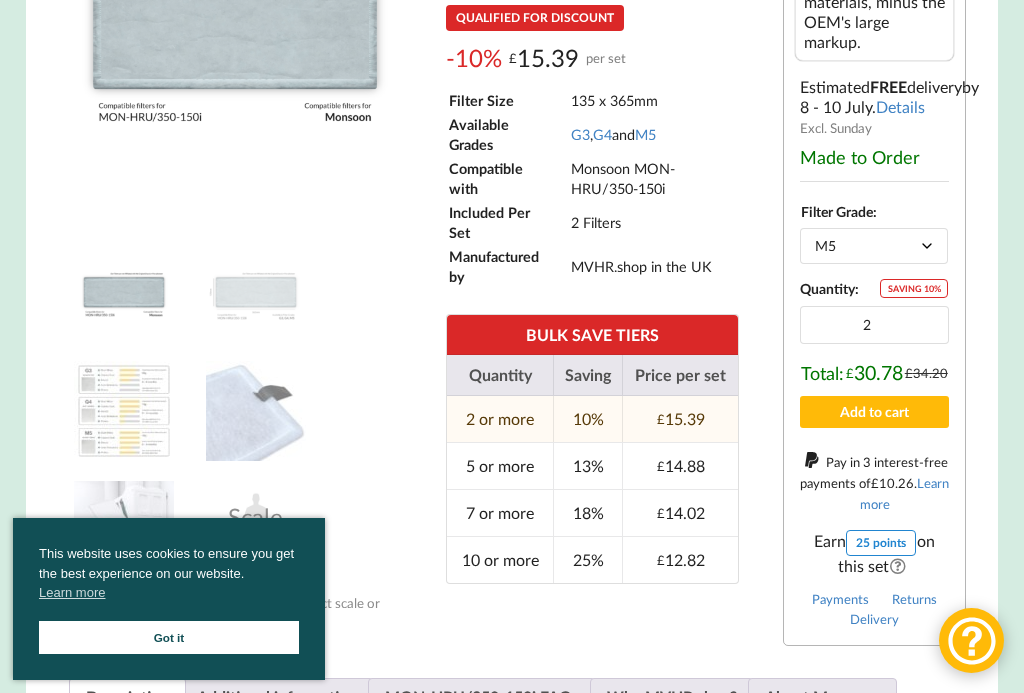 click on "Add to cart" at bounding box center (875, 411) 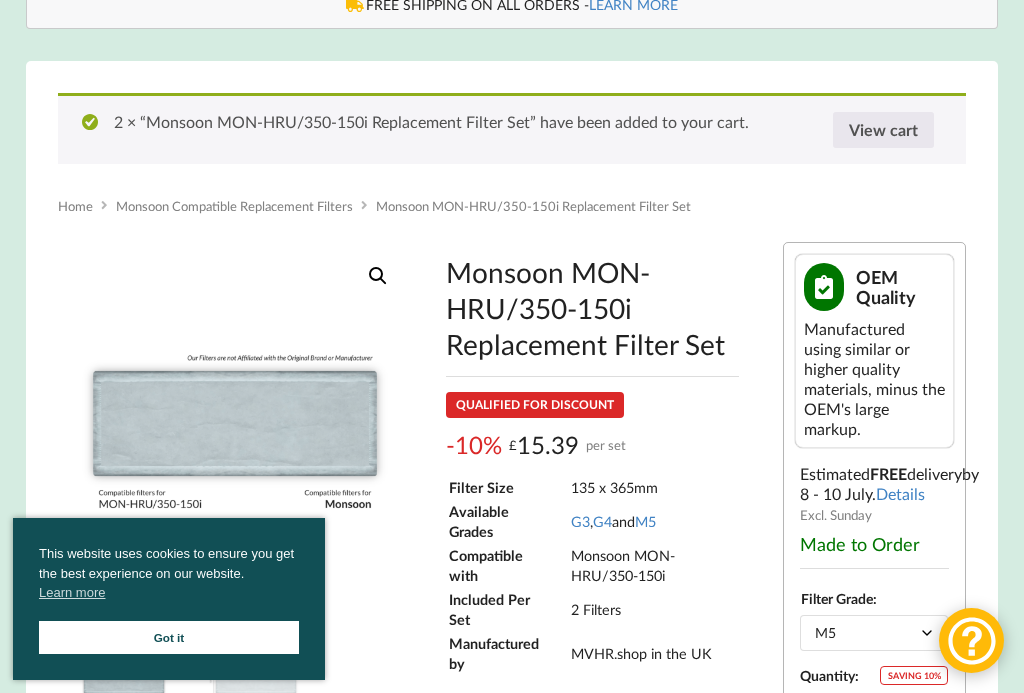 scroll, scrollTop: 0, scrollLeft: 0, axis: both 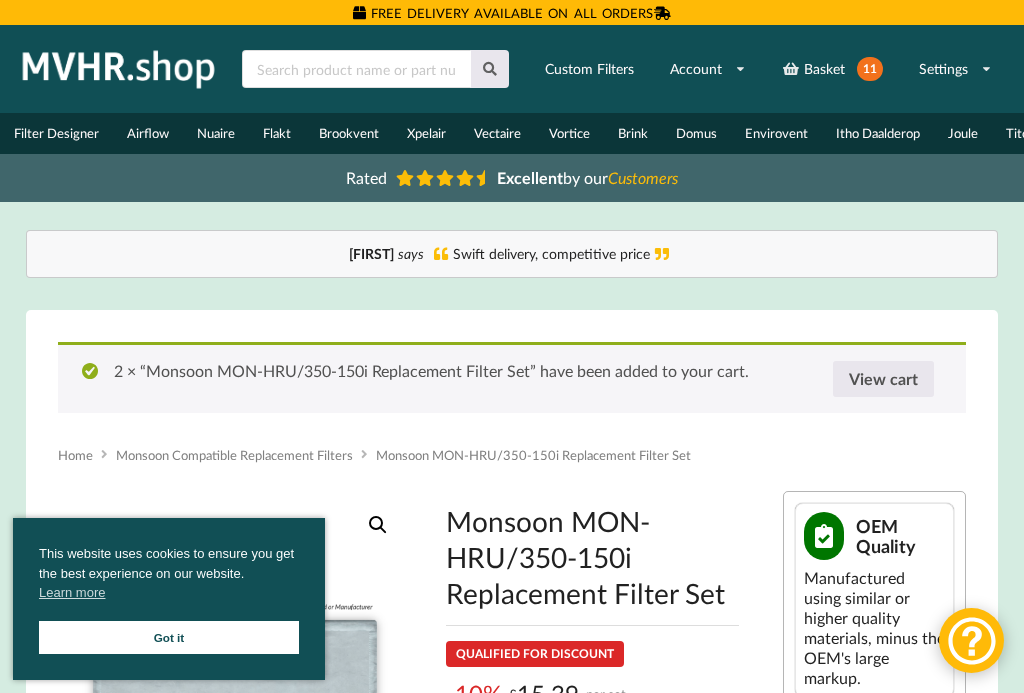 click on "View cart" at bounding box center [883, 379] 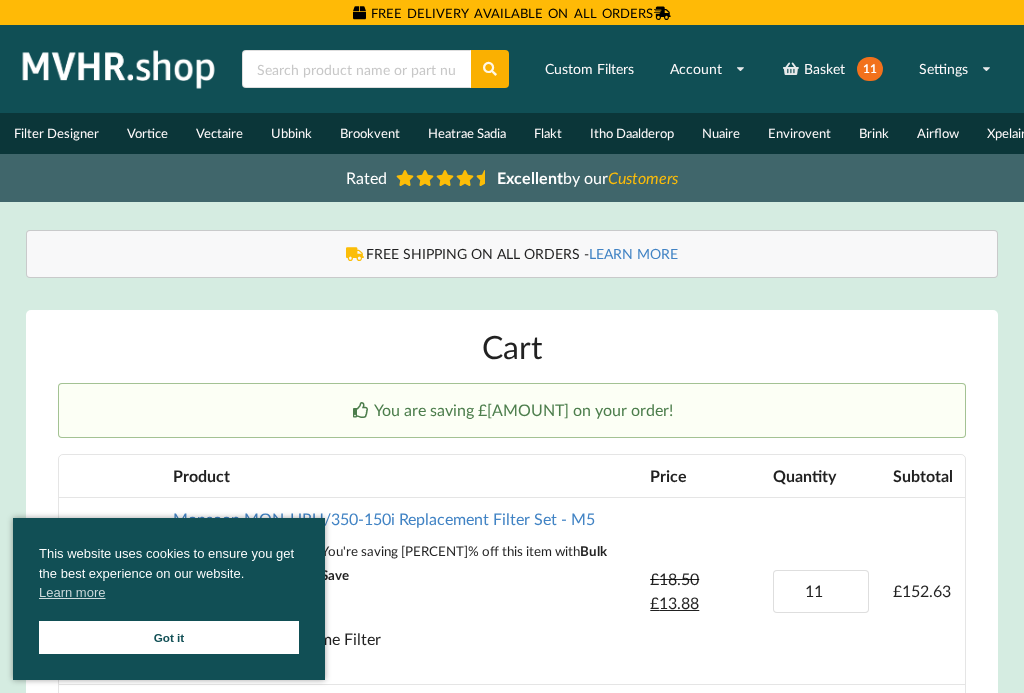 scroll, scrollTop: 0, scrollLeft: 0, axis: both 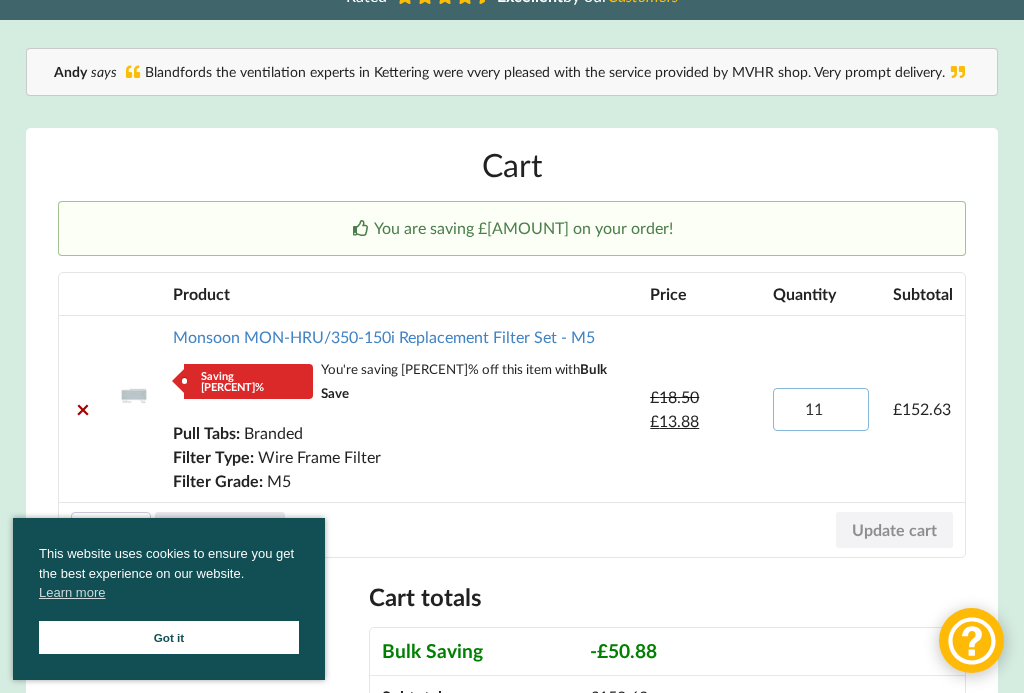 click on "11" at bounding box center (821, 409) 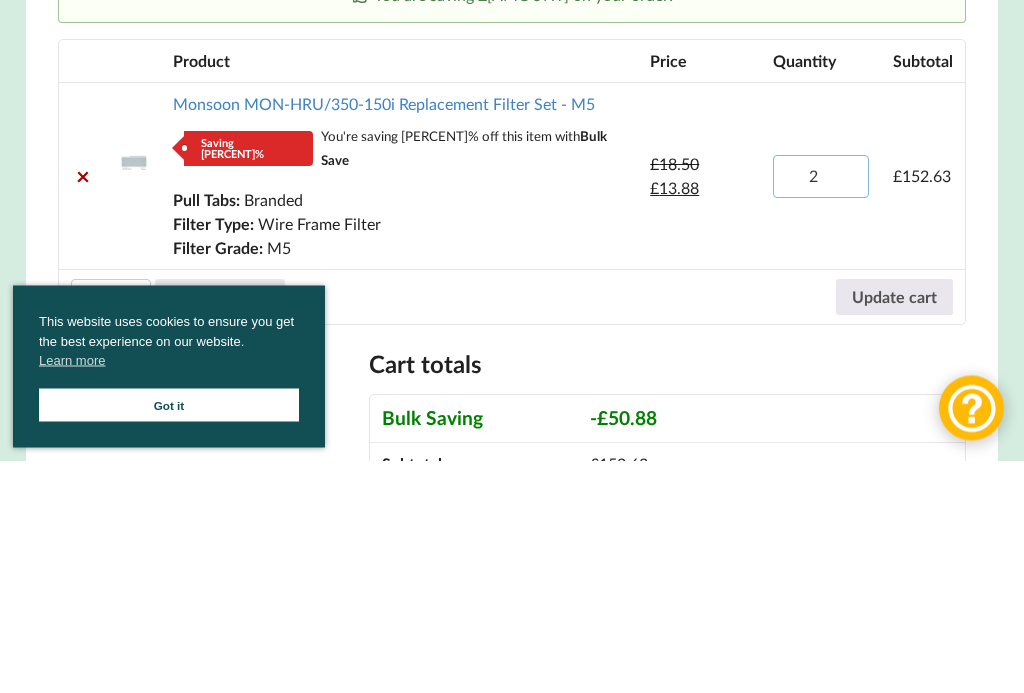 type on "2" 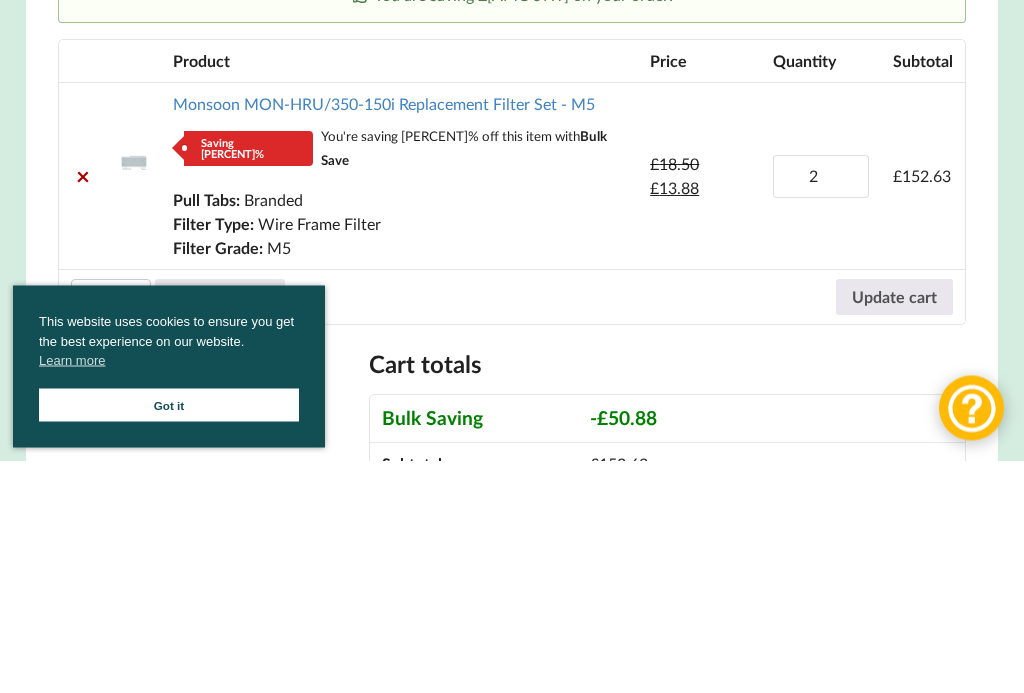 click on "Update cart" at bounding box center [894, 530] 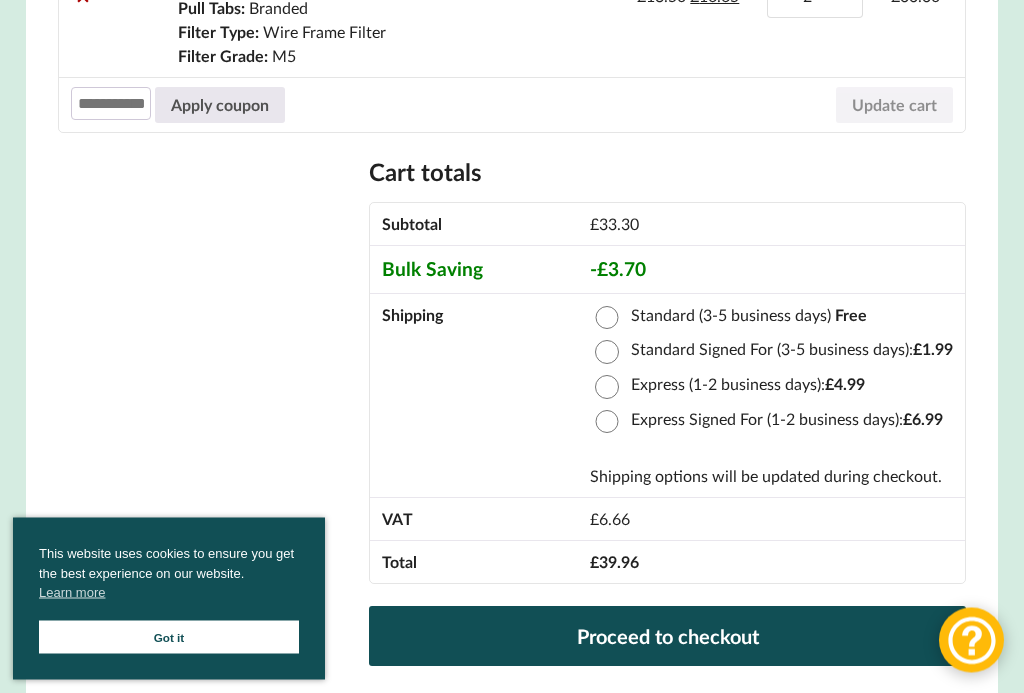scroll, scrollTop: 671, scrollLeft: 0, axis: vertical 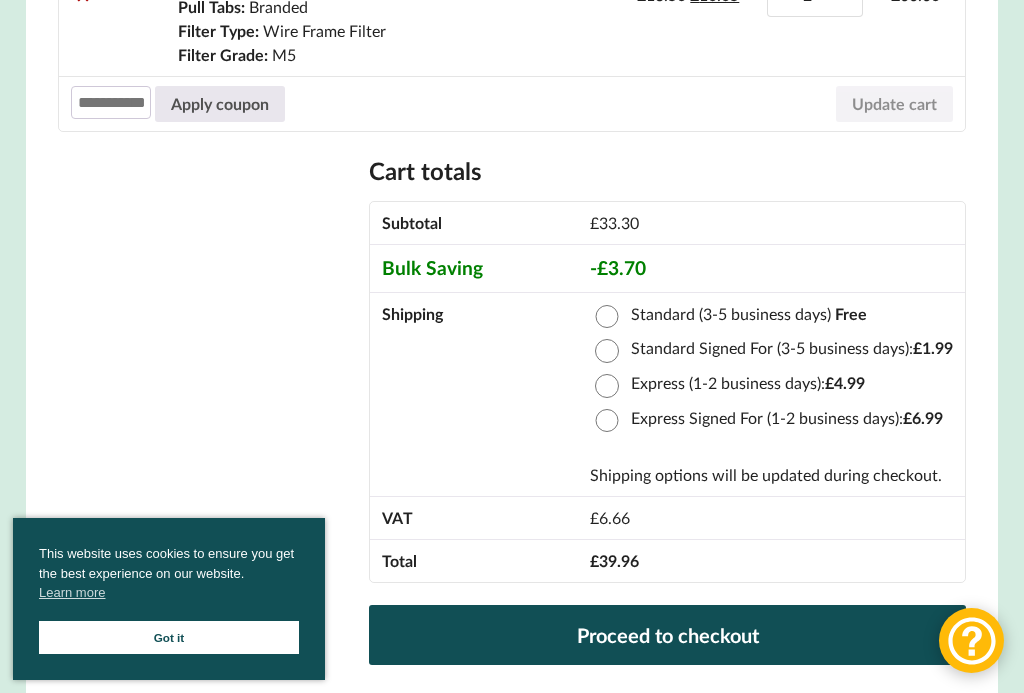 click on "Proceed to checkout" at bounding box center (667, 635) 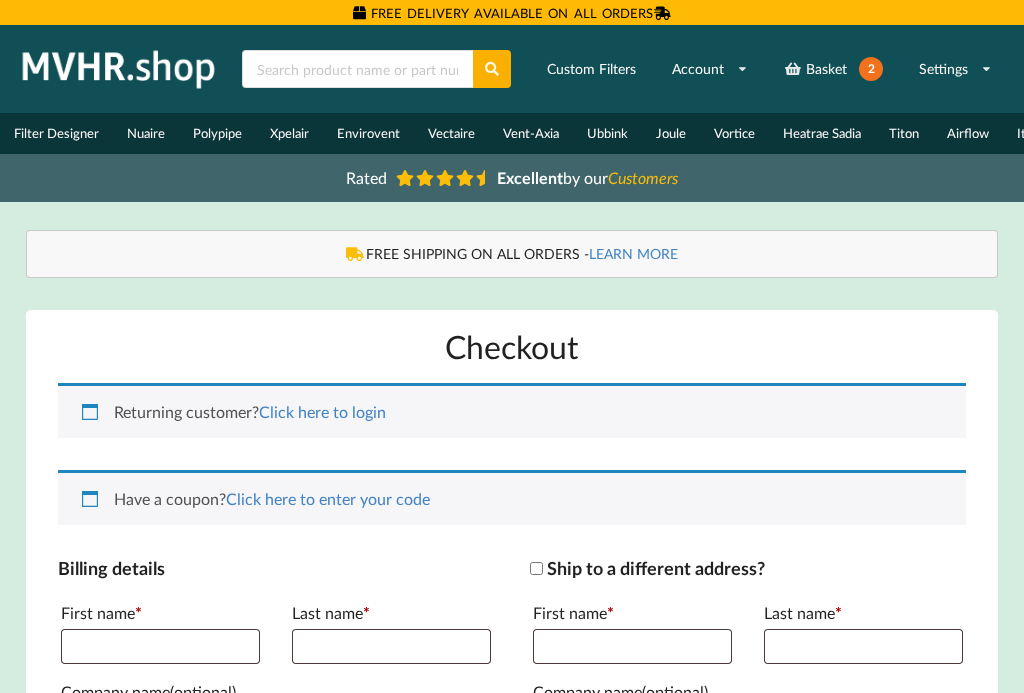 scroll, scrollTop: 0, scrollLeft: 0, axis: both 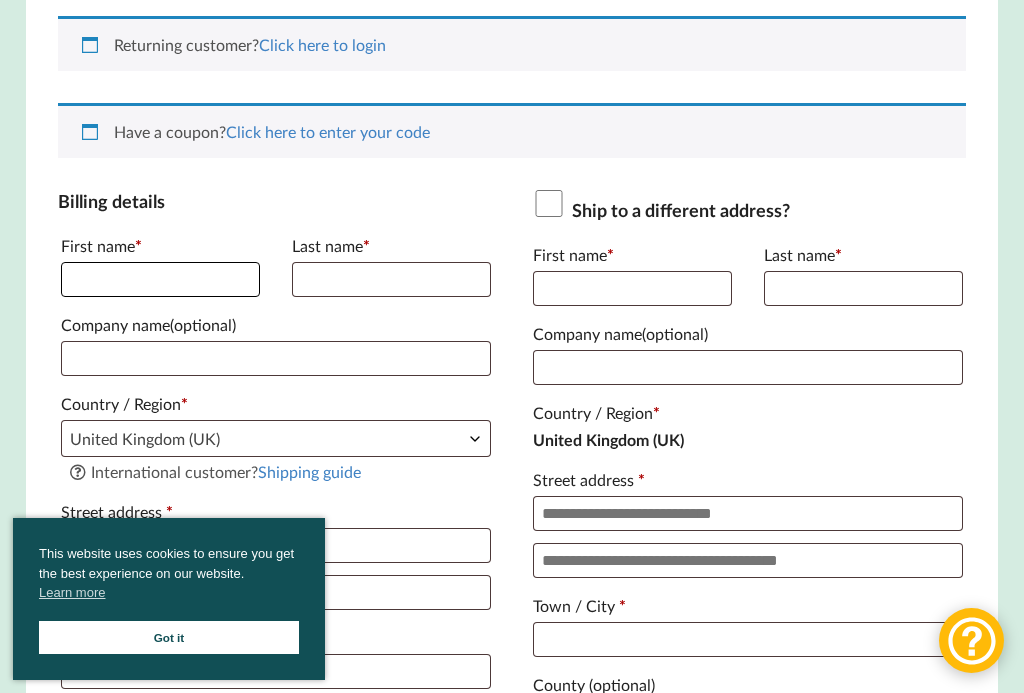 click on "[FIRST]  *" at bounding box center [160, 279] 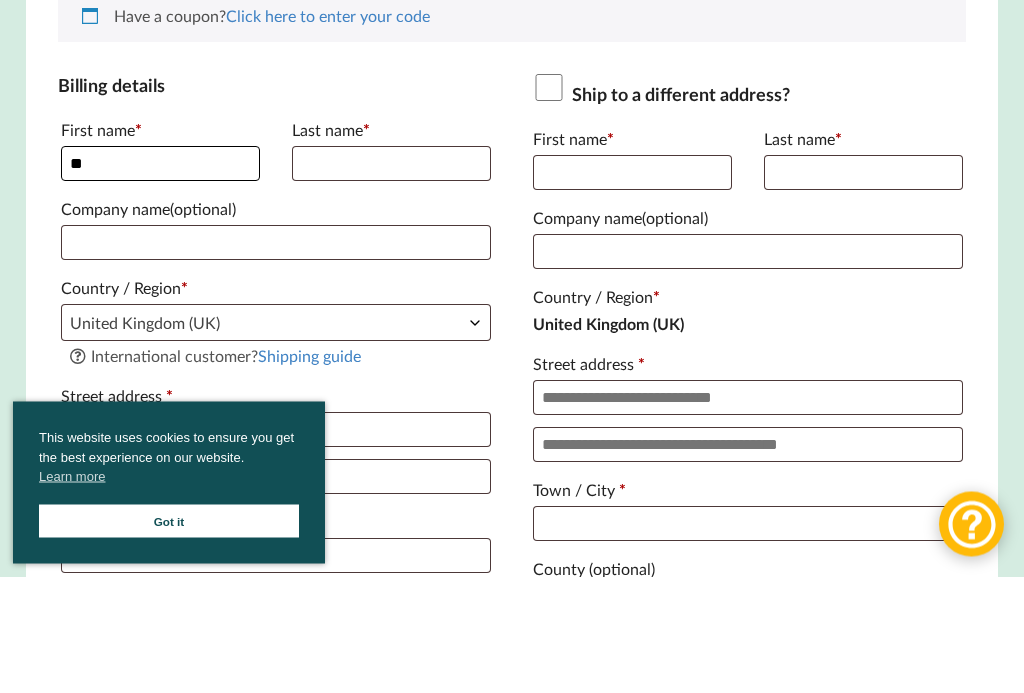 type on "**" 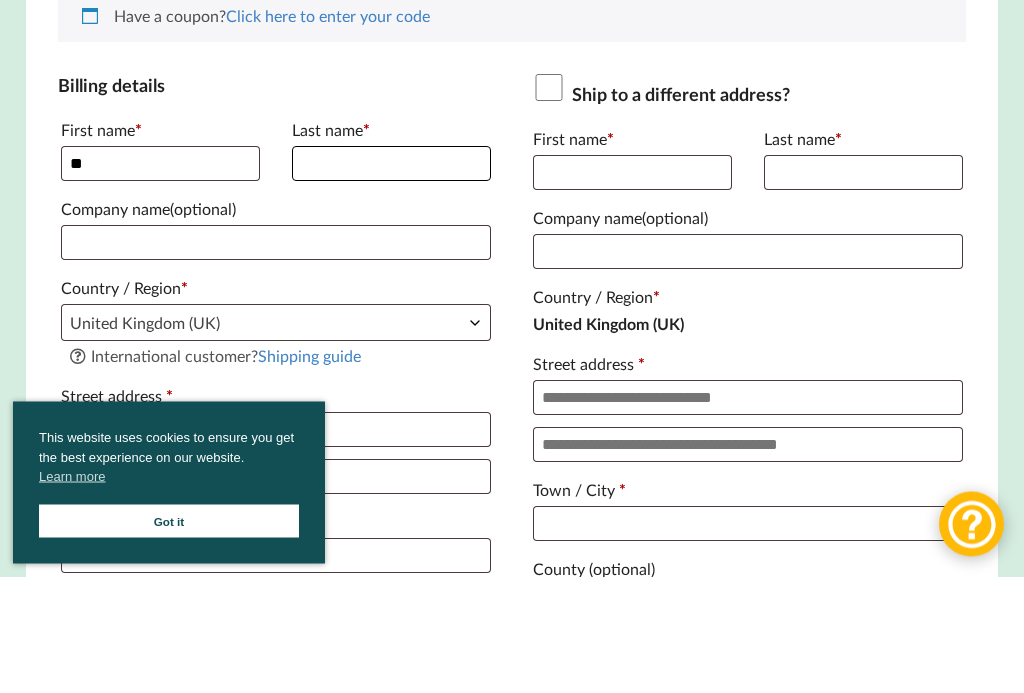 click on "[LAST]  *" at bounding box center [391, 280] 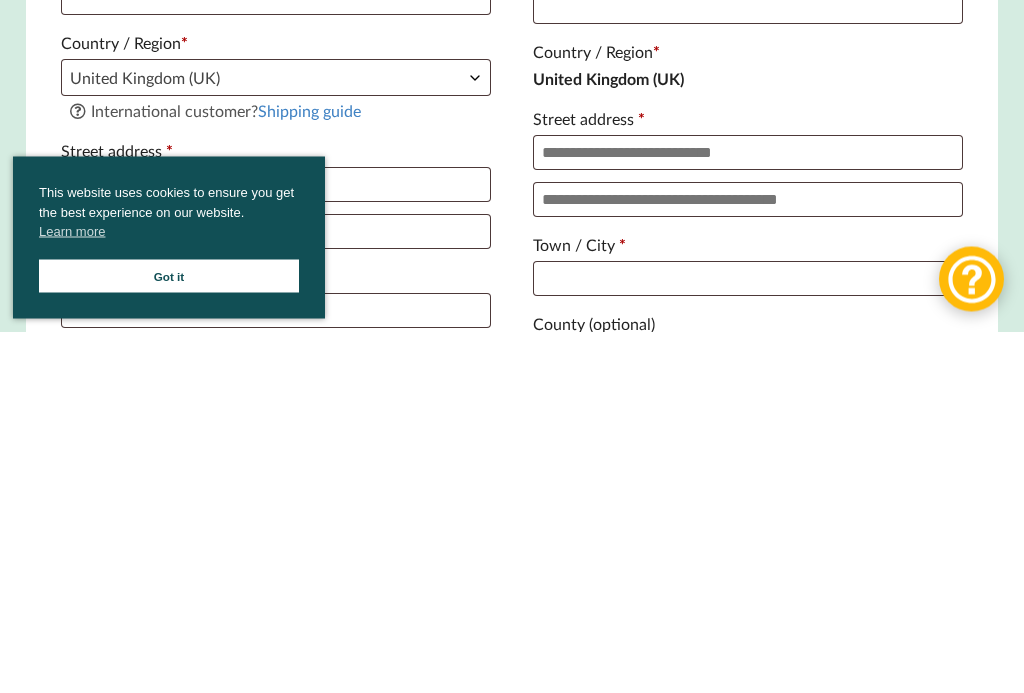type on "*********" 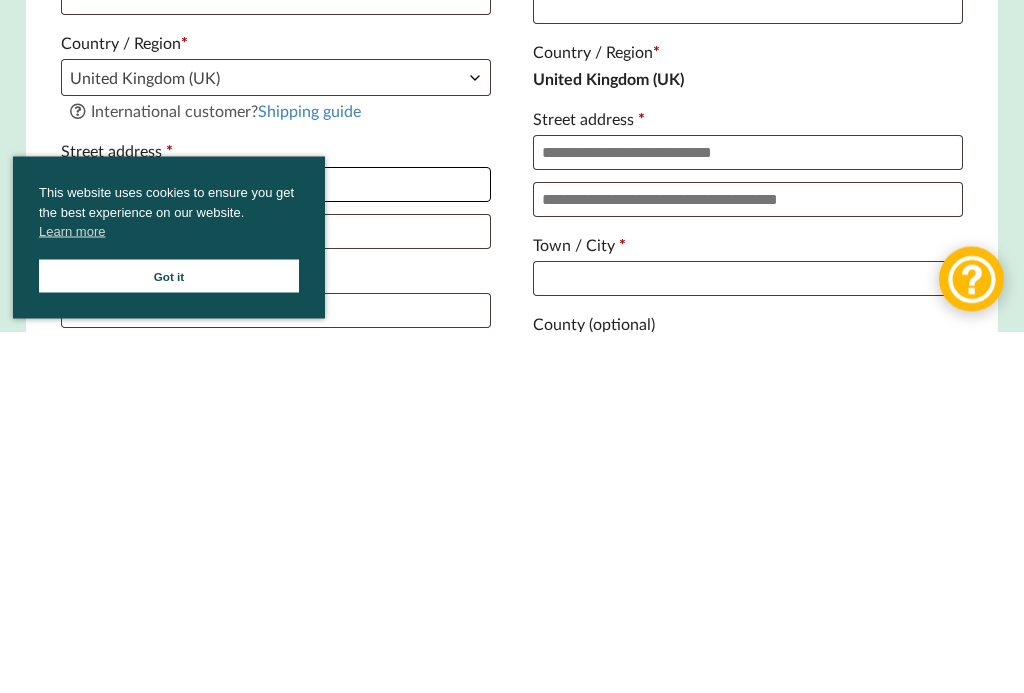 click on "[STREET]  *" at bounding box center [276, 546] 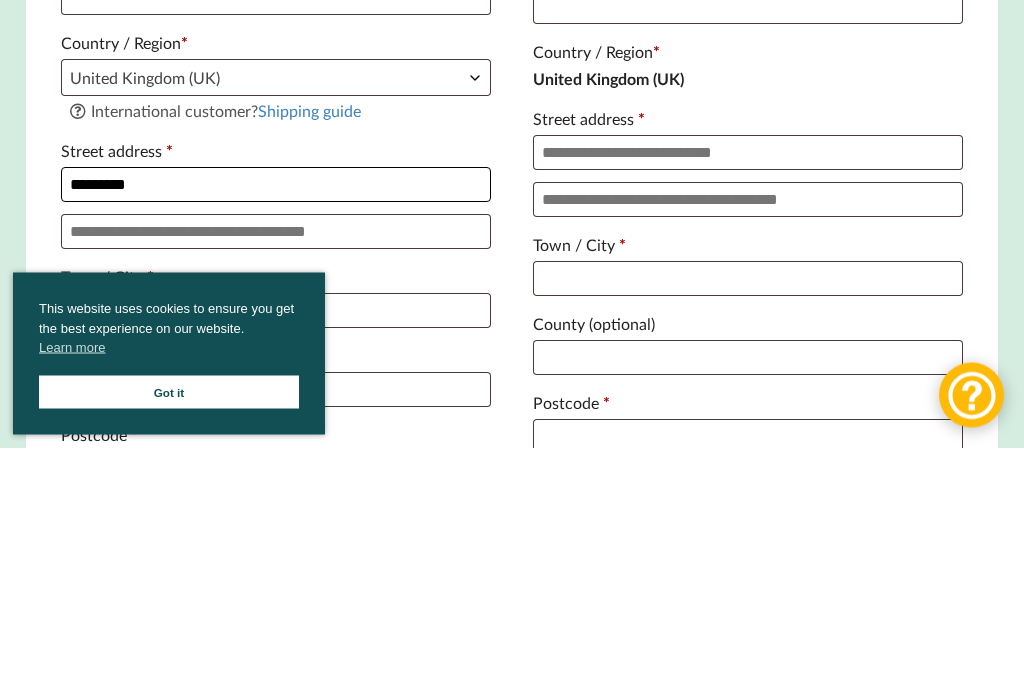 scroll, scrollTop: 483, scrollLeft: 0, axis: vertical 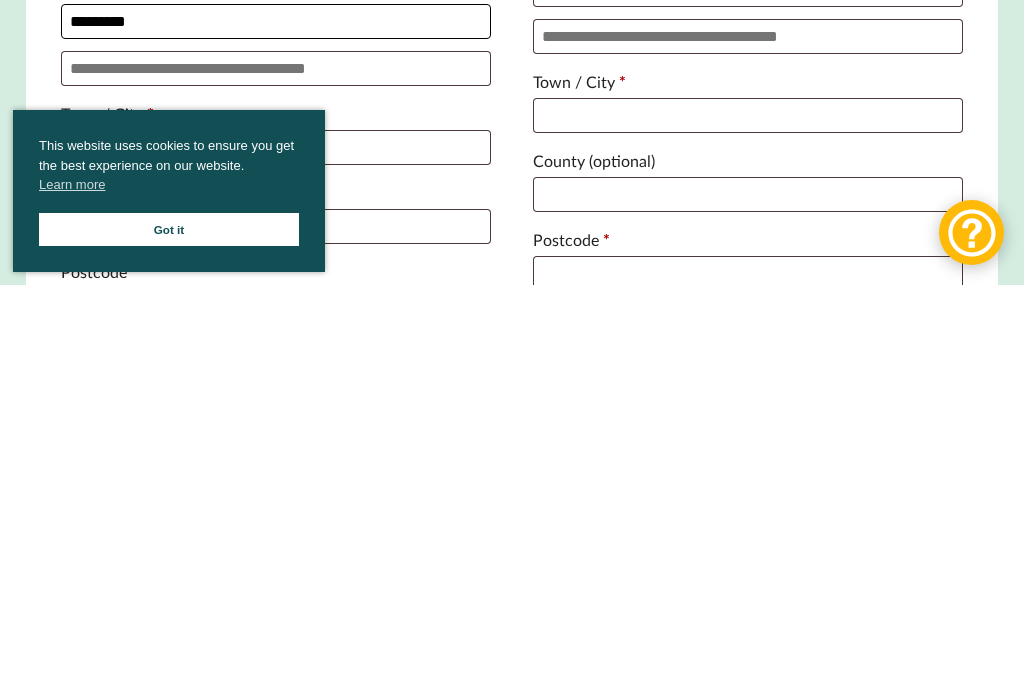 type on "*********" 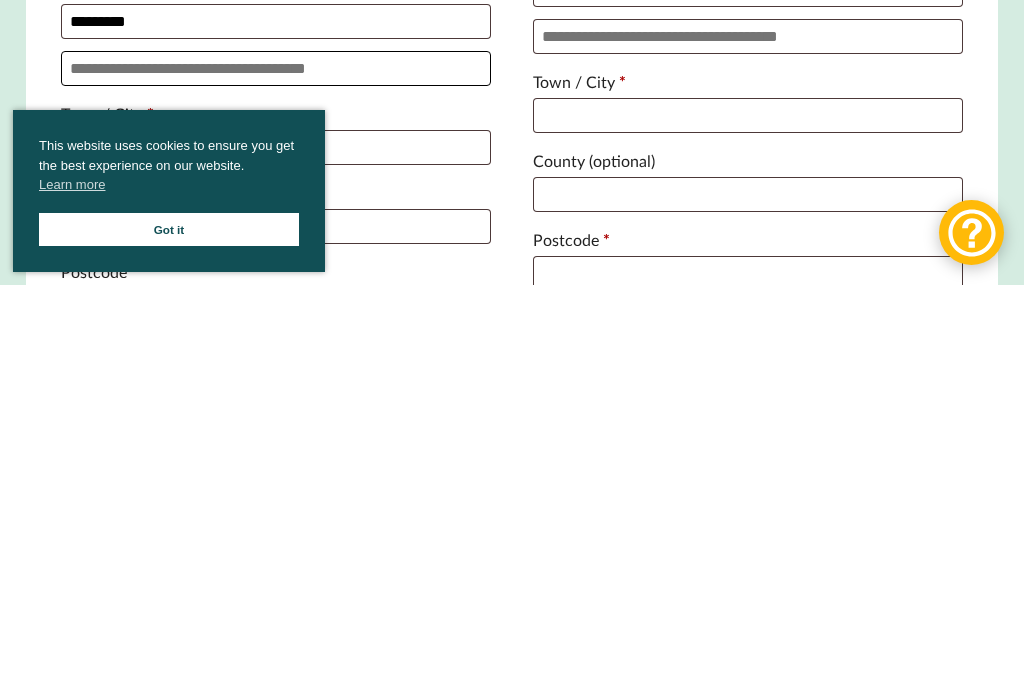 click on "[APARTMENT], [SUITE], [UNIT], etc.  (optional)" at bounding box center (276, 476) 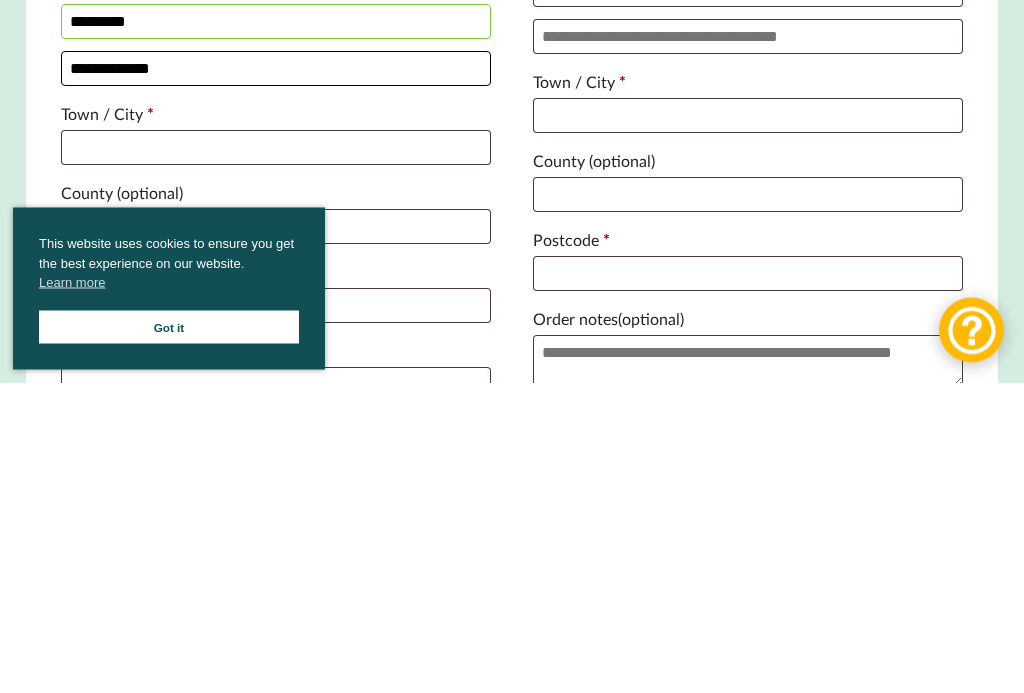 scroll, scrollTop: 581, scrollLeft: 0, axis: vertical 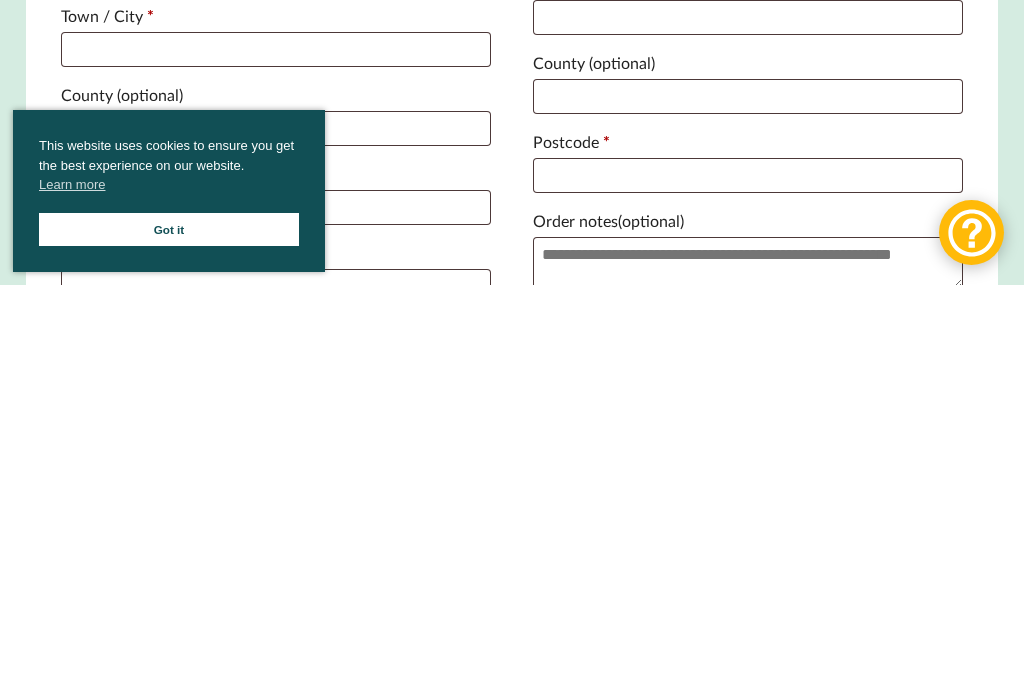 type on "**********" 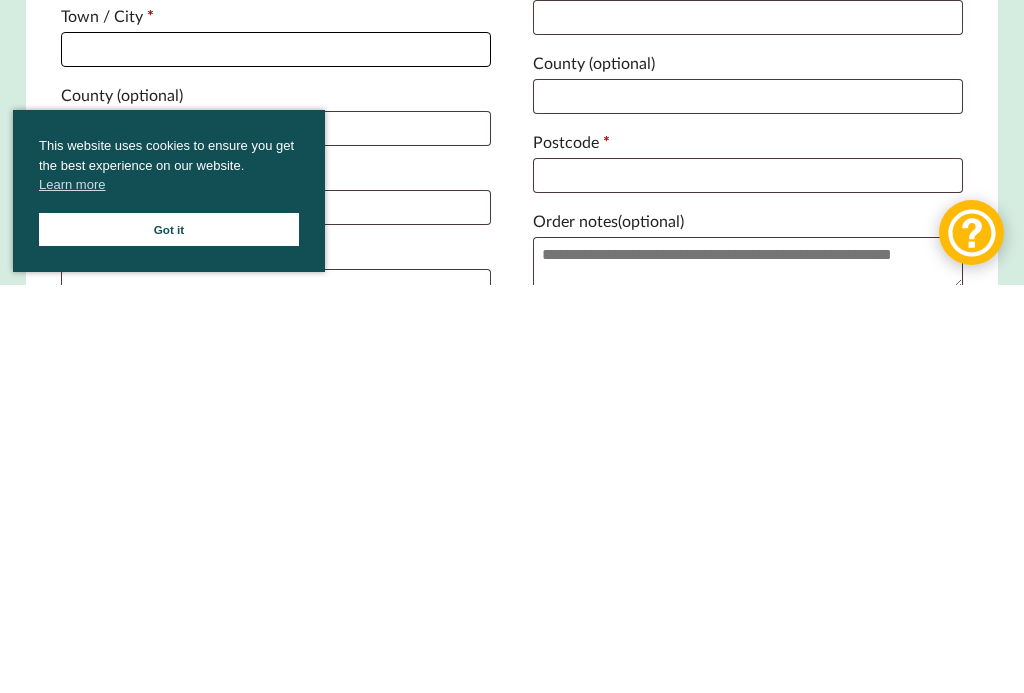click on "[CITY]  *" at bounding box center (276, 457) 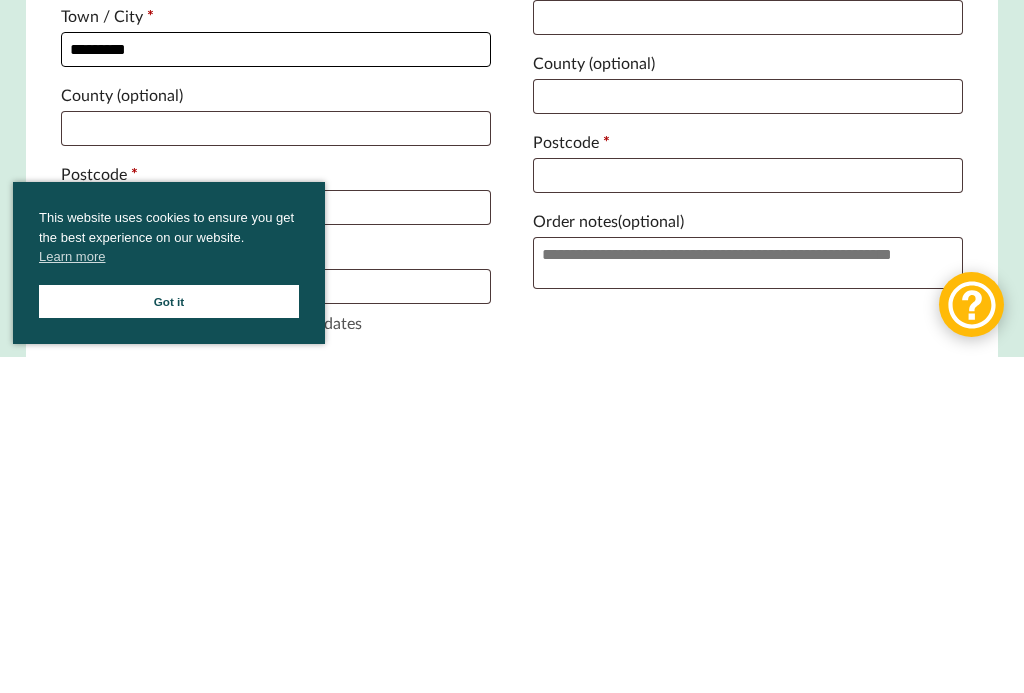 scroll, scrollTop: 656, scrollLeft: 0, axis: vertical 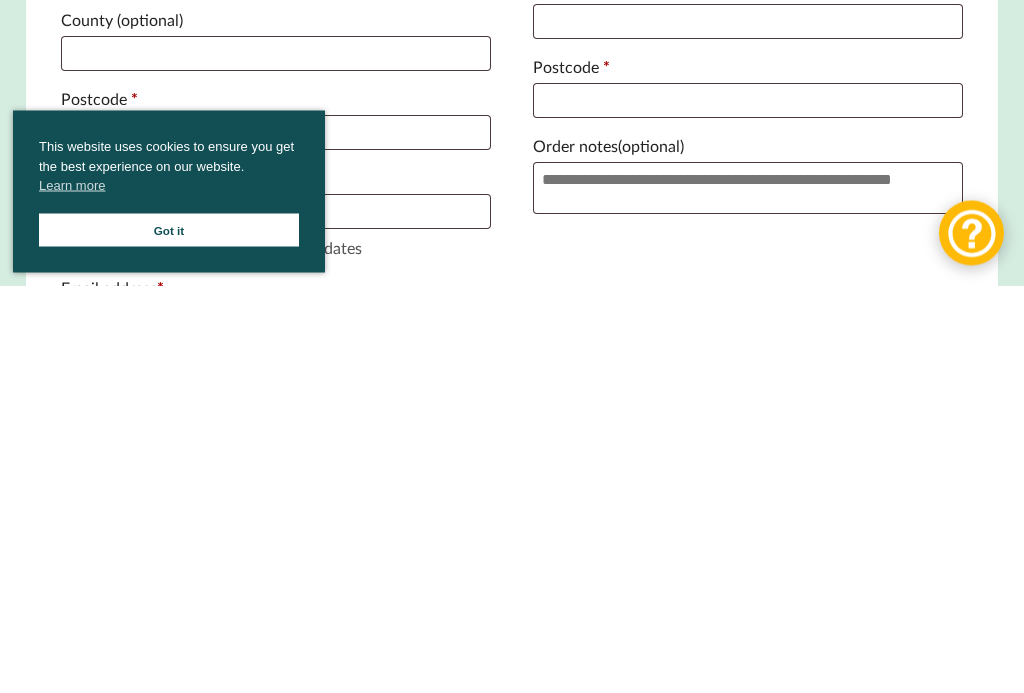 type on "********" 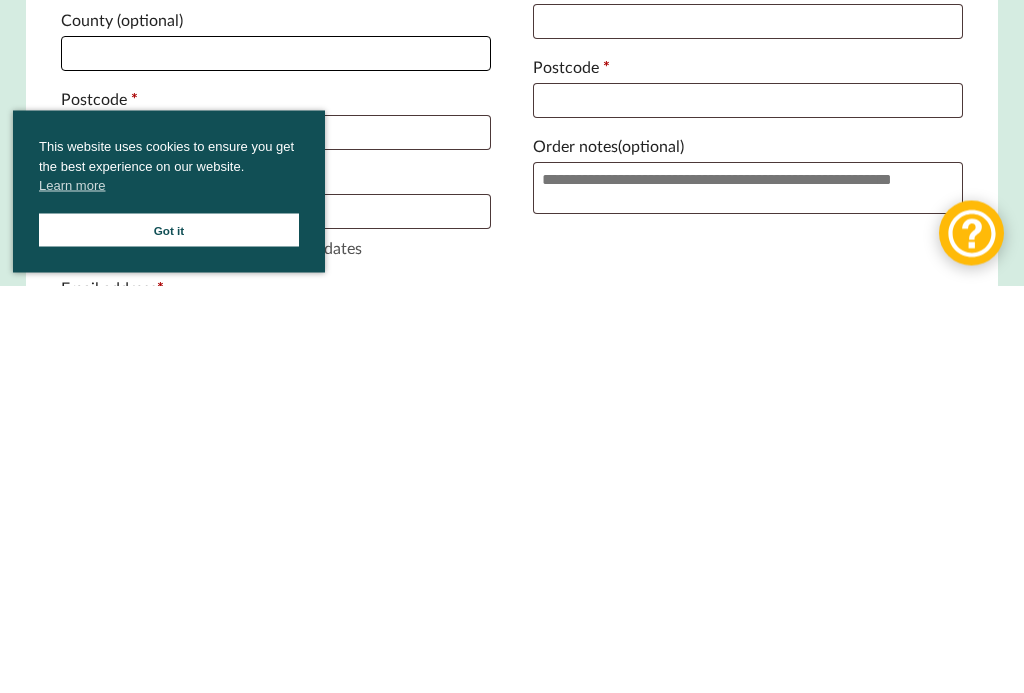 click on "[COUNTY]  (optional)" at bounding box center [276, 461] 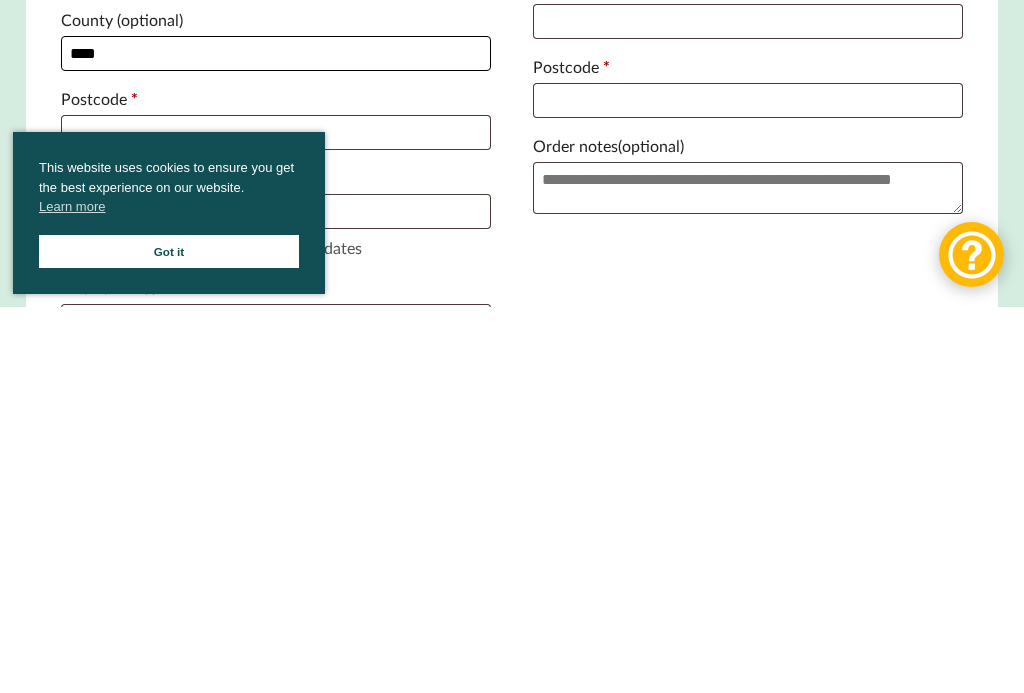 scroll, scrollTop: 727, scrollLeft: 0, axis: vertical 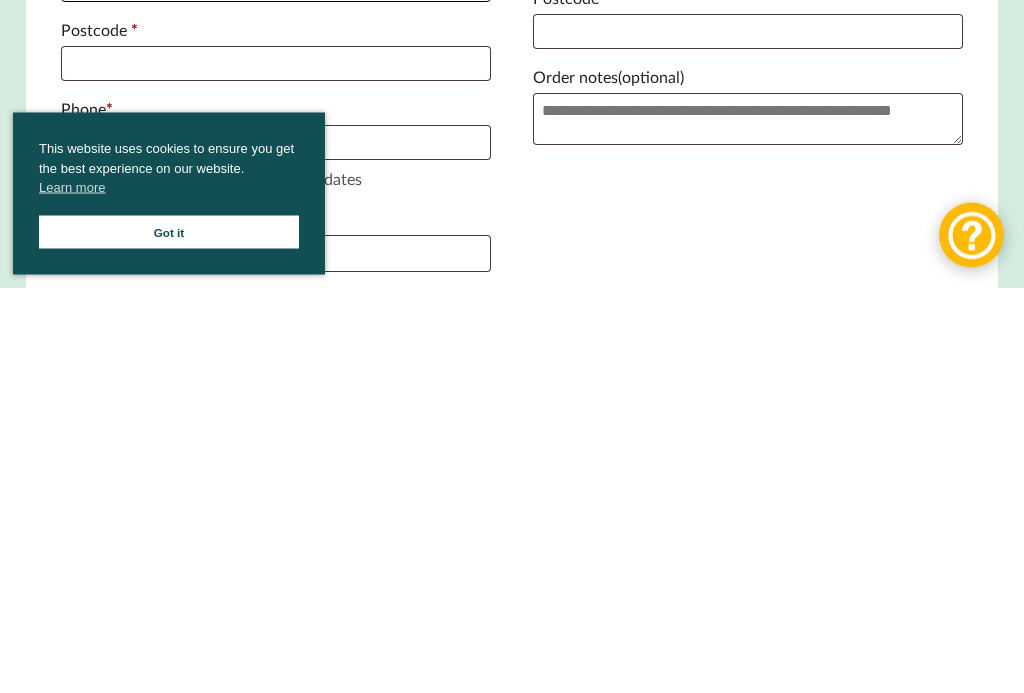 type on "****" 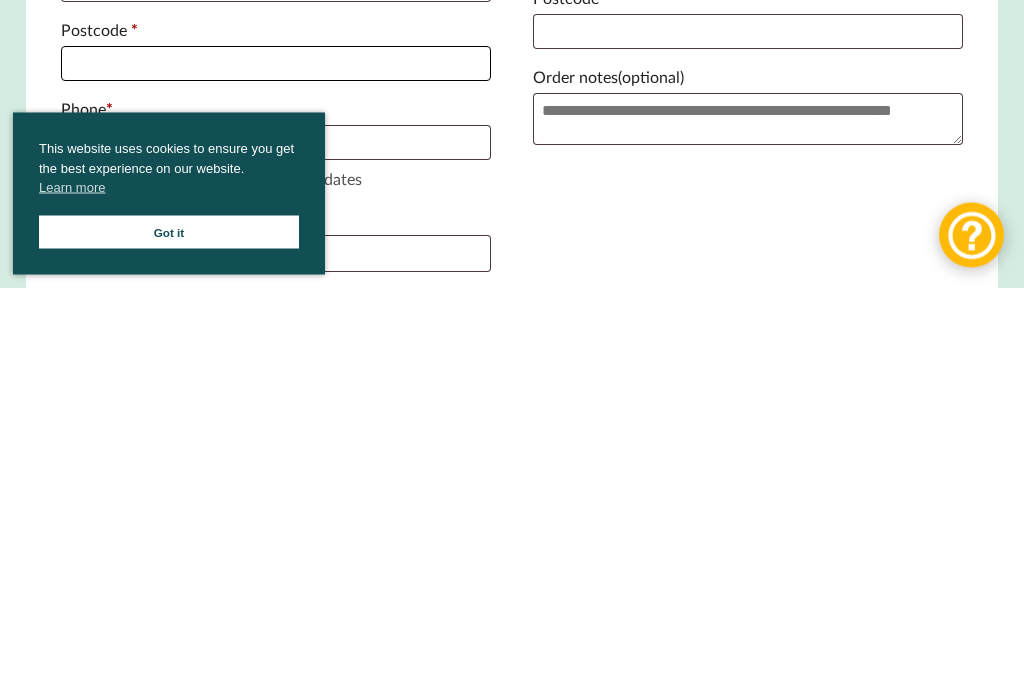 click on "[POSTCODE]  *" at bounding box center [276, 469] 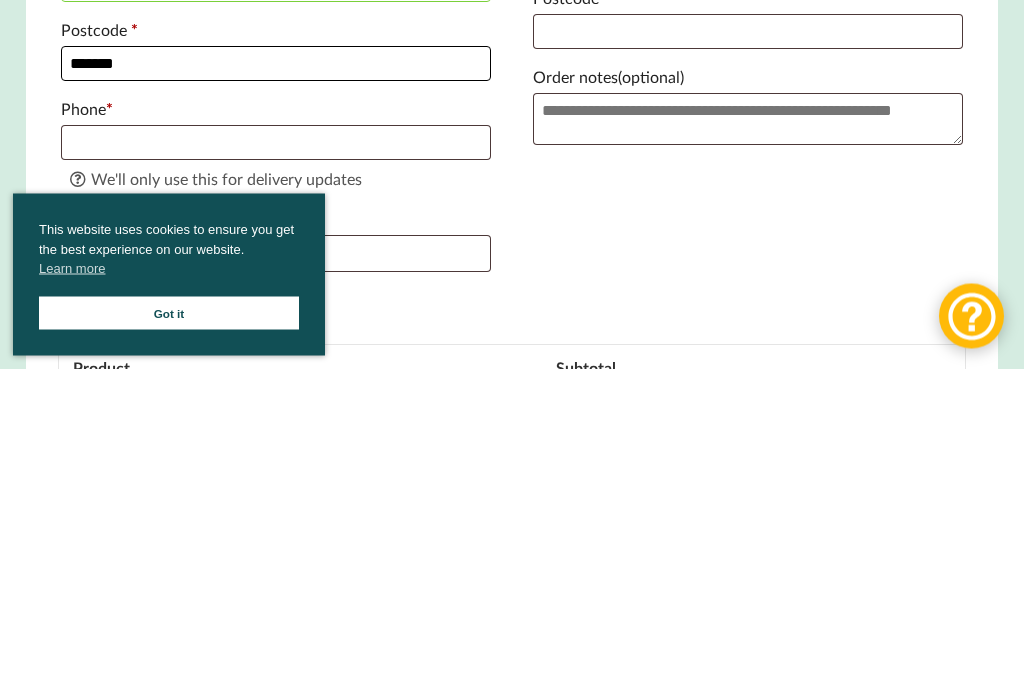 scroll, scrollTop: 811, scrollLeft: 0, axis: vertical 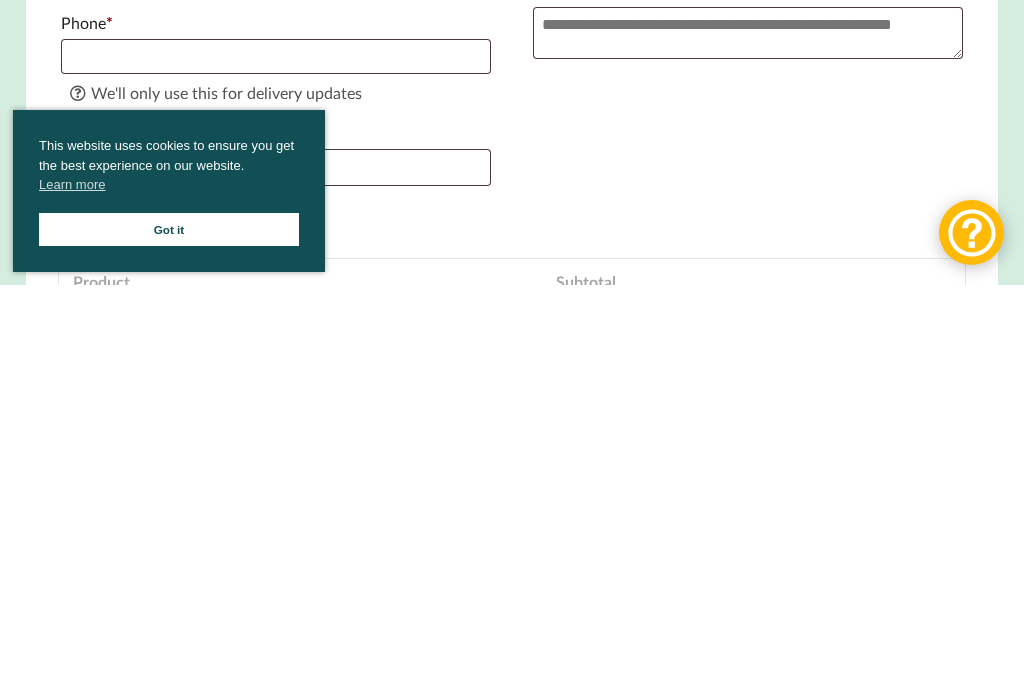 type on "*******" 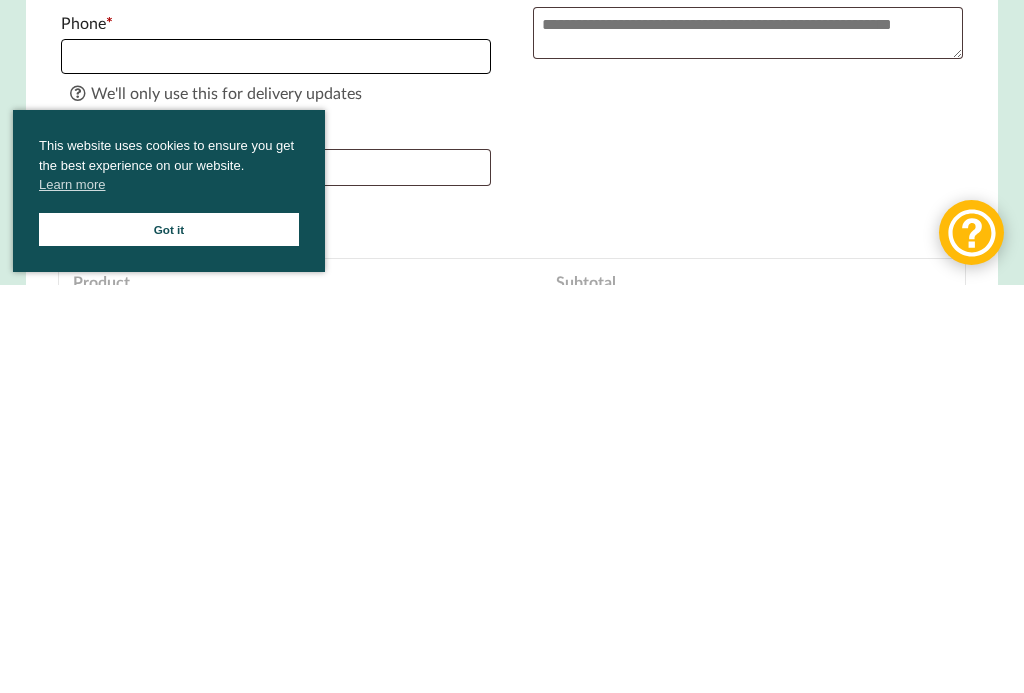 click on "[PHONE]  *" at bounding box center [276, 464] 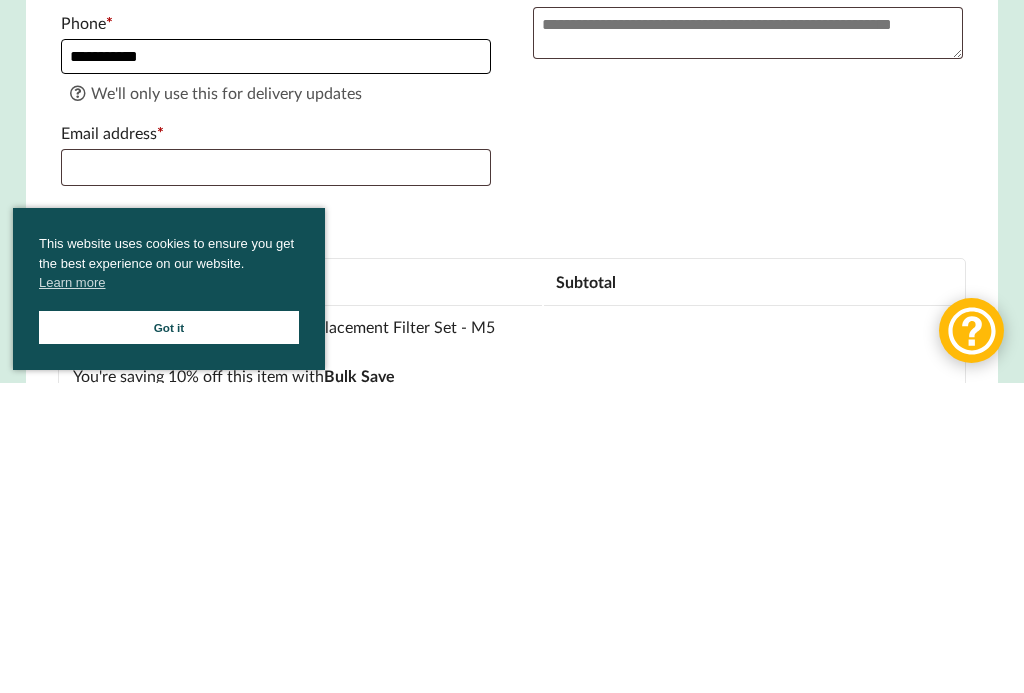 scroll, scrollTop: 910, scrollLeft: 0, axis: vertical 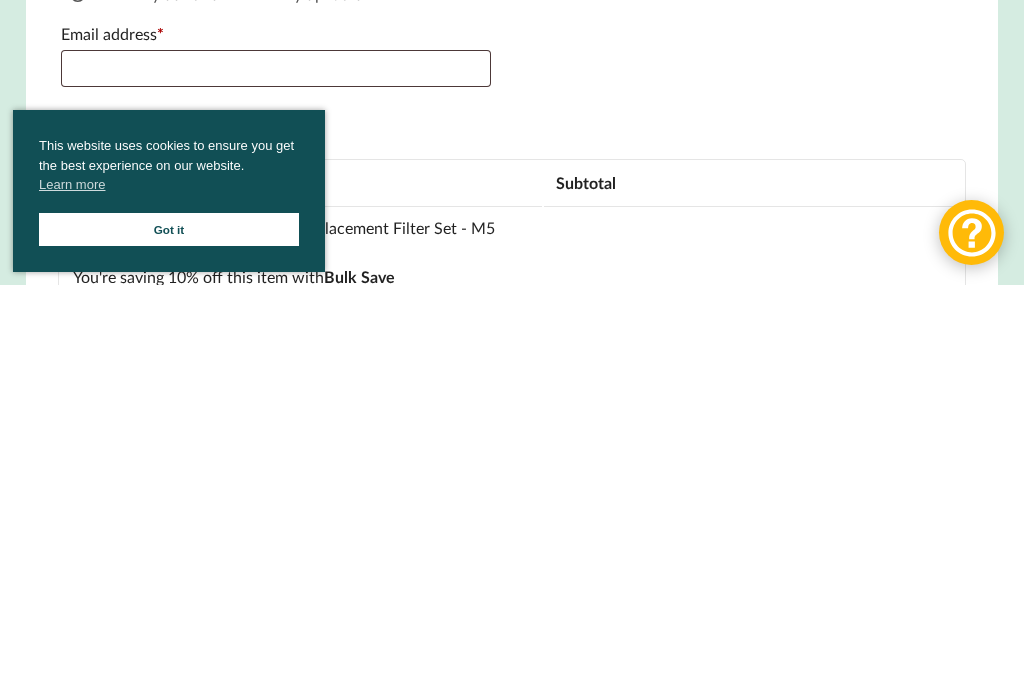 type on "**********" 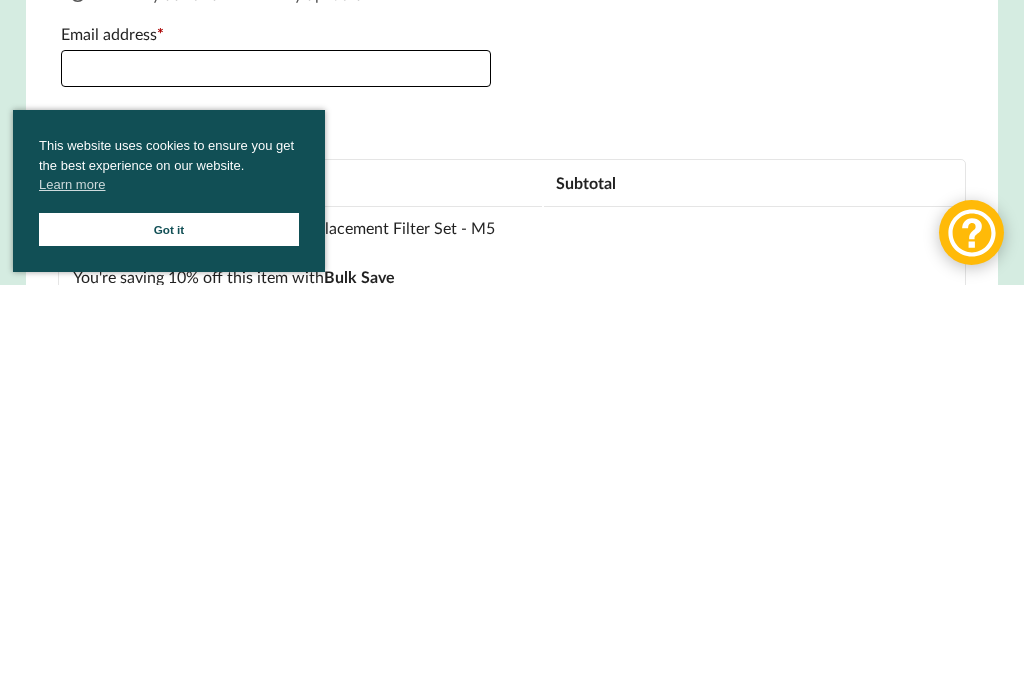 click on "[EMAIL]  *" at bounding box center (276, 476) 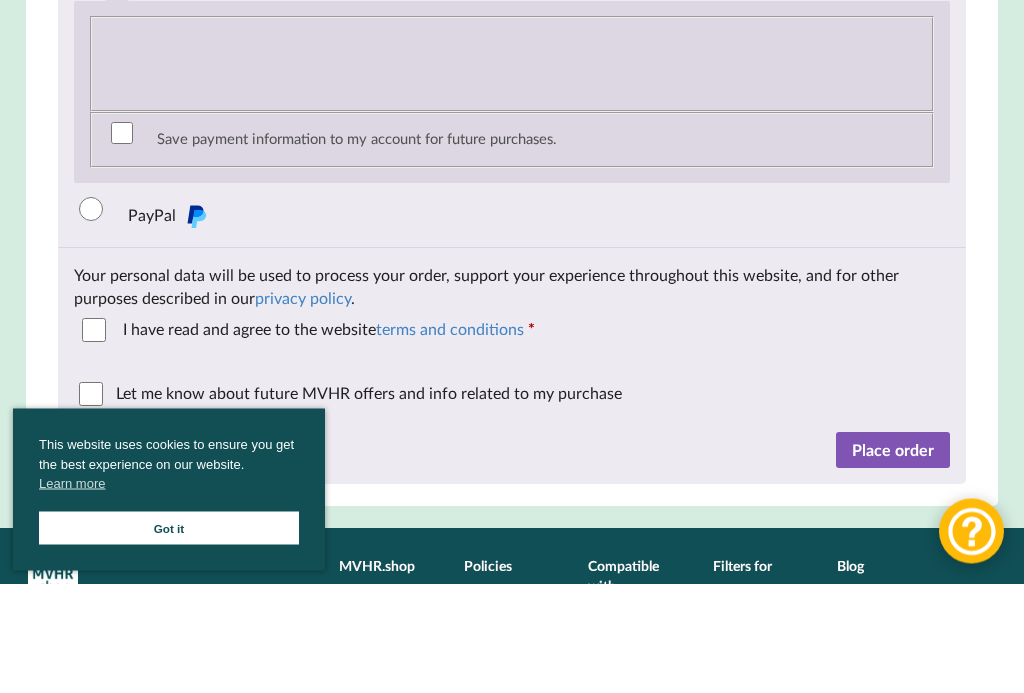 scroll, scrollTop: 2060, scrollLeft: 0, axis: vertical 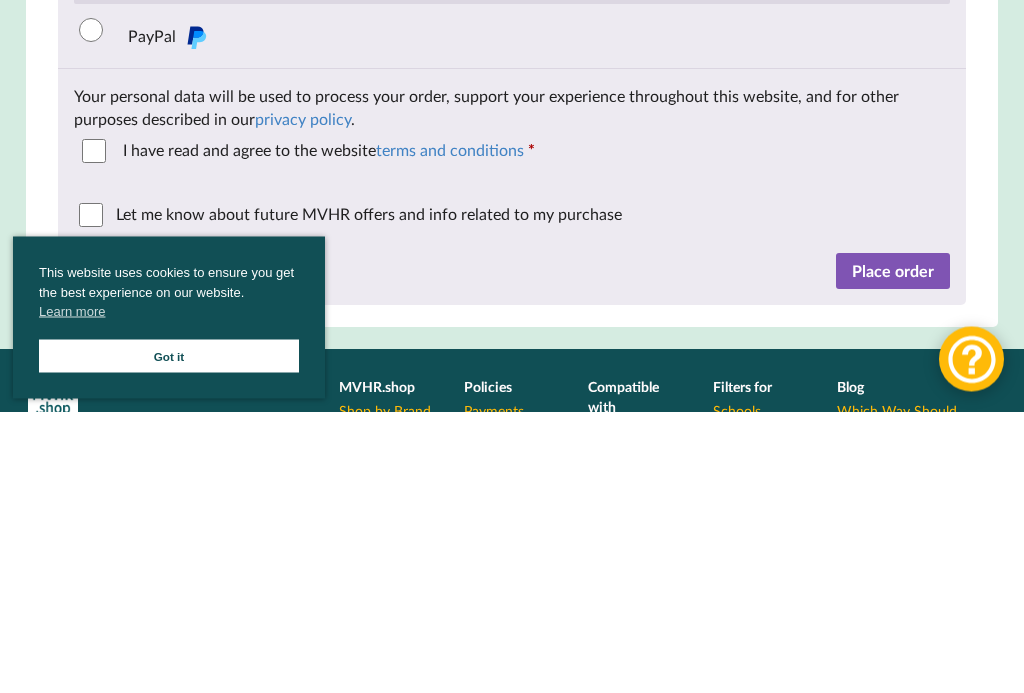 type on "[EMAIL]" 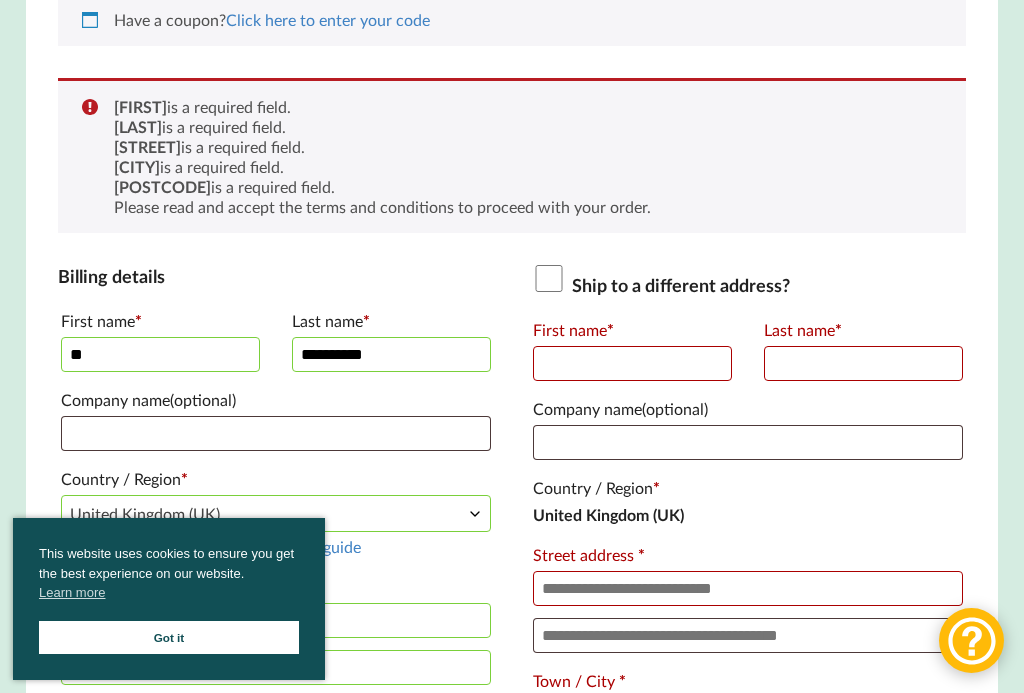 scroll, scrollTop: 452, scrollLeft: 0, axis: vertical 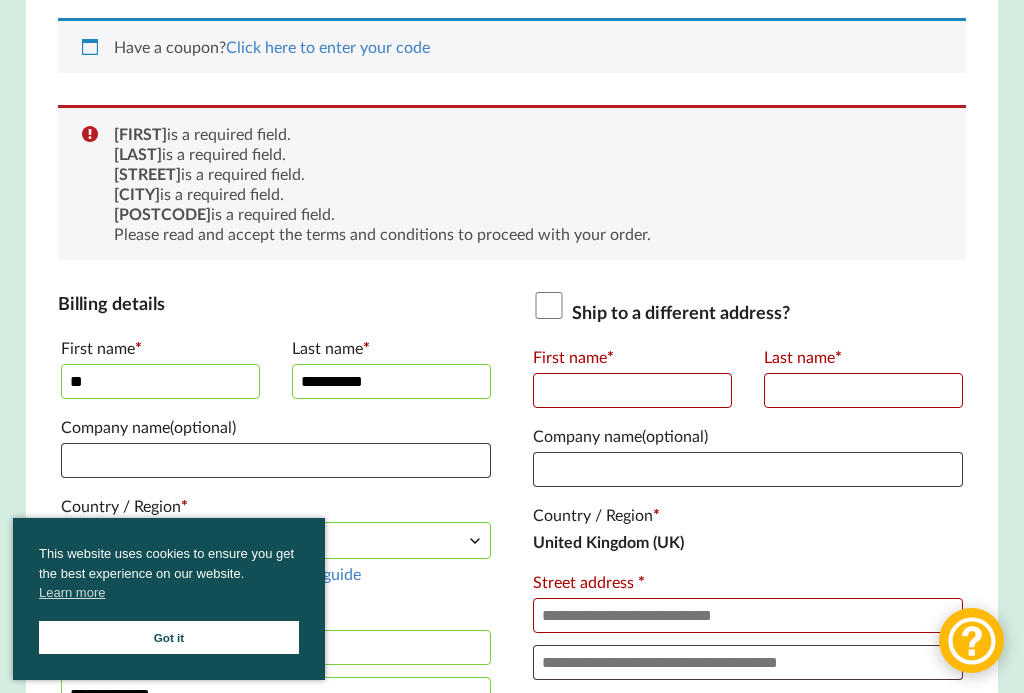 click on "Ship to a different address?
[FIRST]  * [LAST]  * [COMPANY]  (optional) [COUNTRY]  * [REGION]  * [STREET]   * [APARTMENT], [SUITE], [UNIT], etc.   (optional) [CITY]   * [COUNTY]   (optional) [POSTCODE]   *" at bounding box center [748, 608] 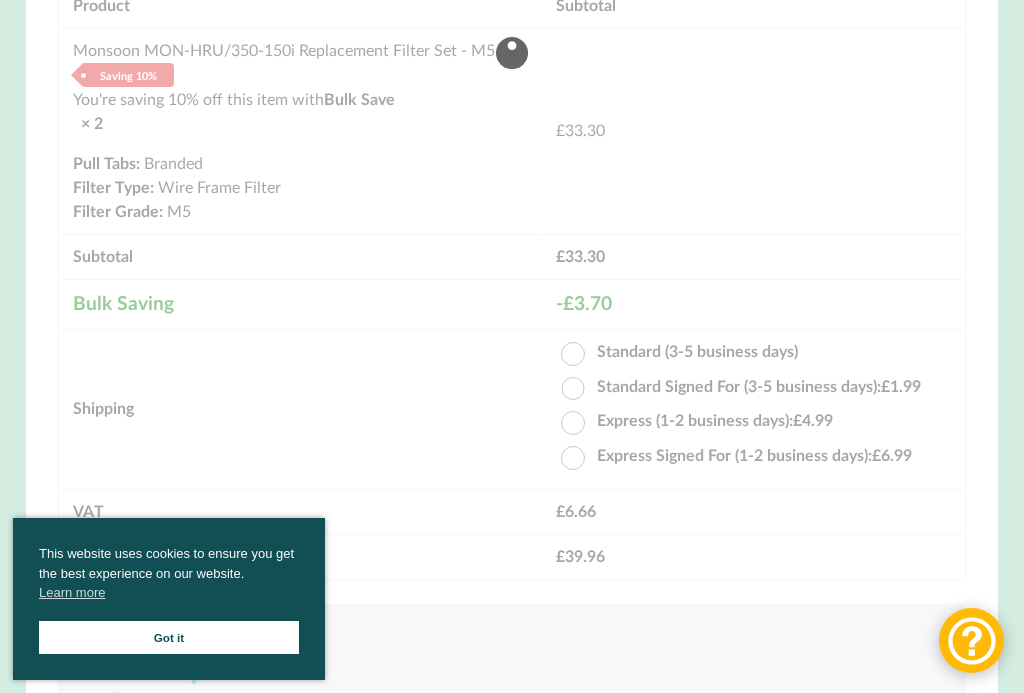 scroll, scrollTop: 1495, scrollLeft: 0, axis: vertical 